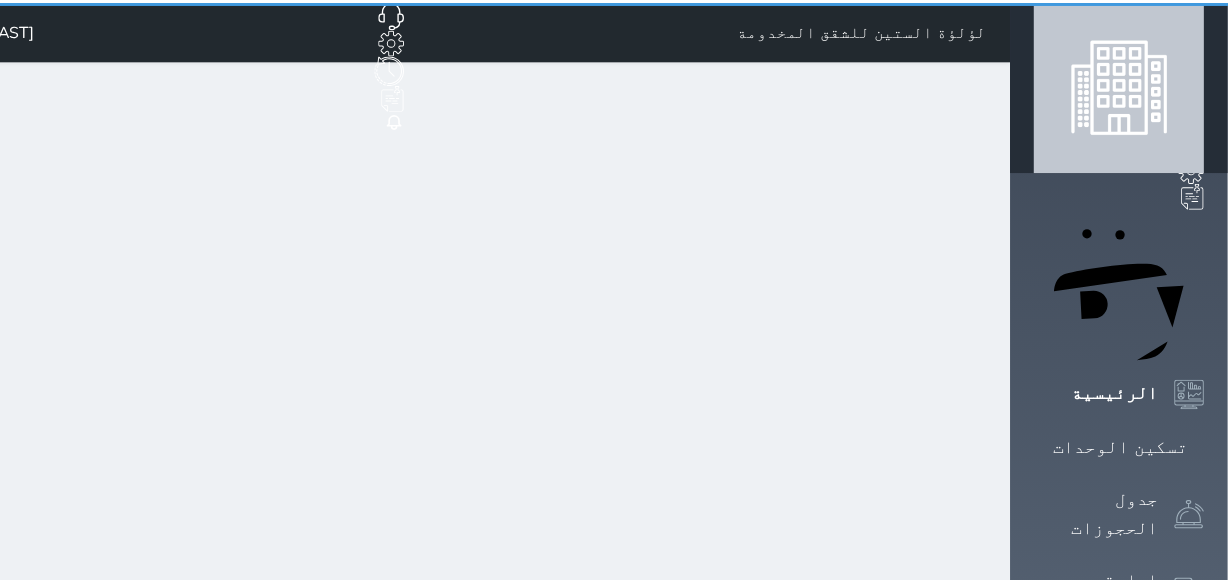 scroll, scrollTop: 0, scrollLeft: 0, axis: both 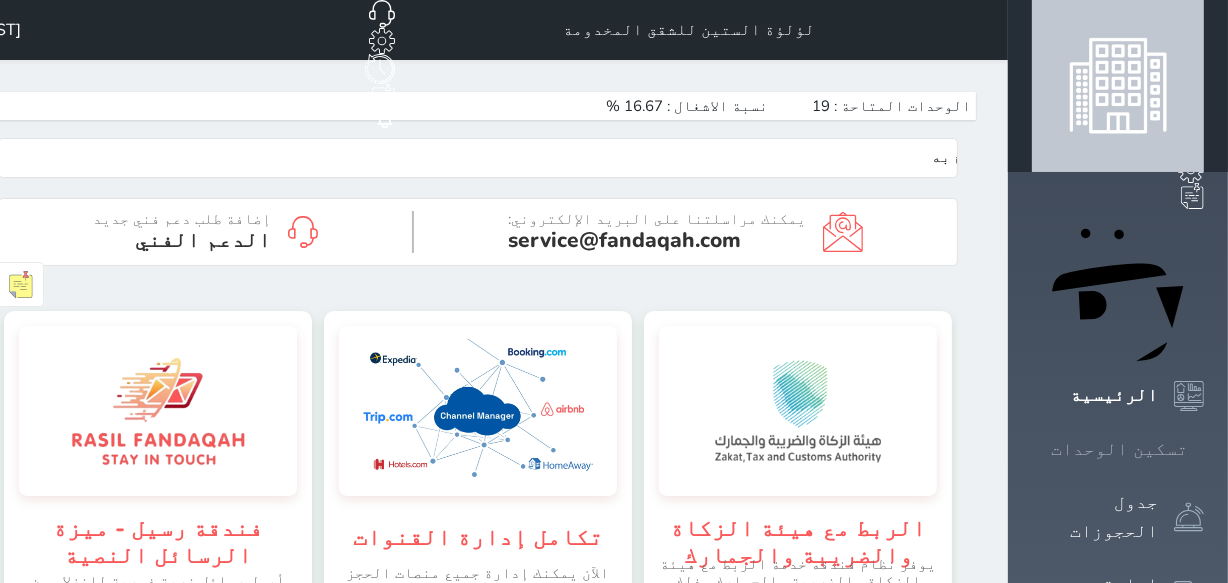 click on "تسكين الوحدات" at bounding box center [1118, 449] 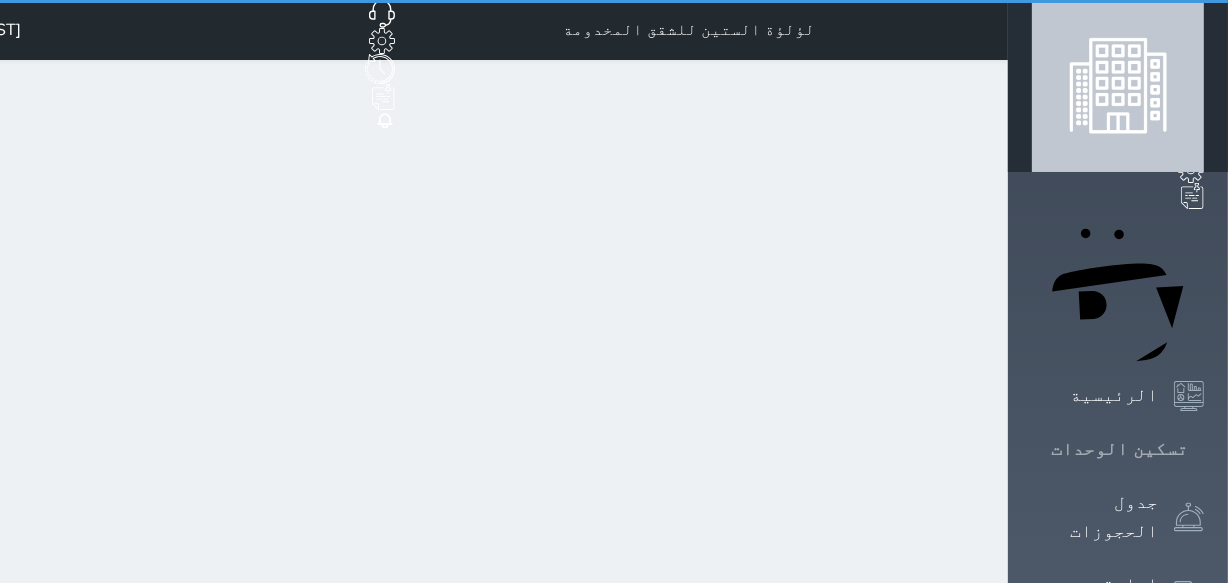click 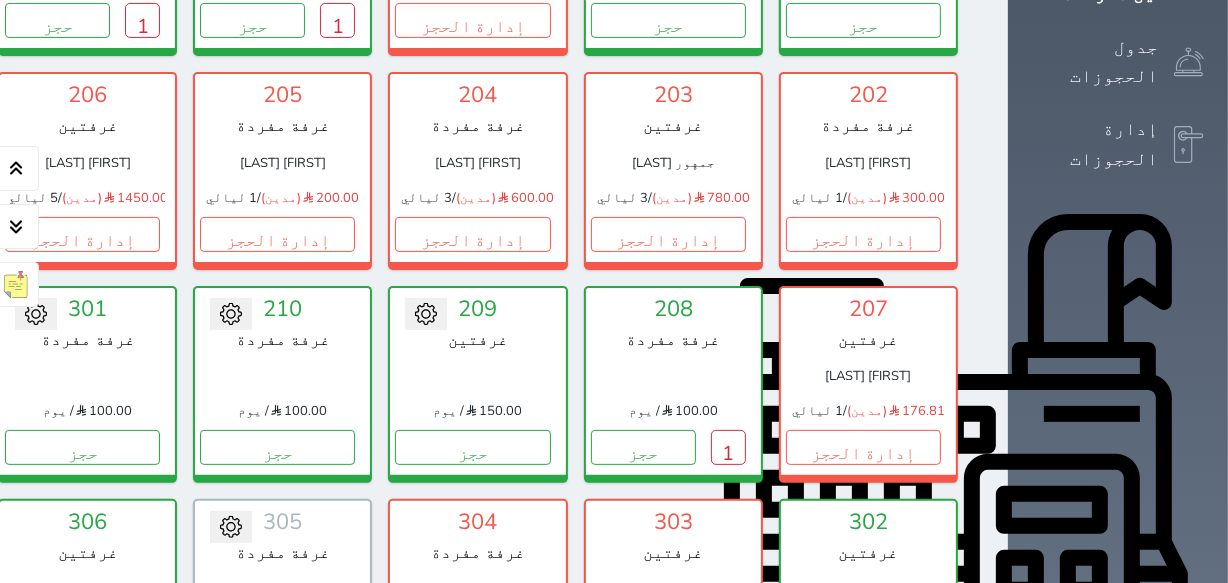 scroll, scrollTop: 441, scrollLeft: 0, axis: vertical 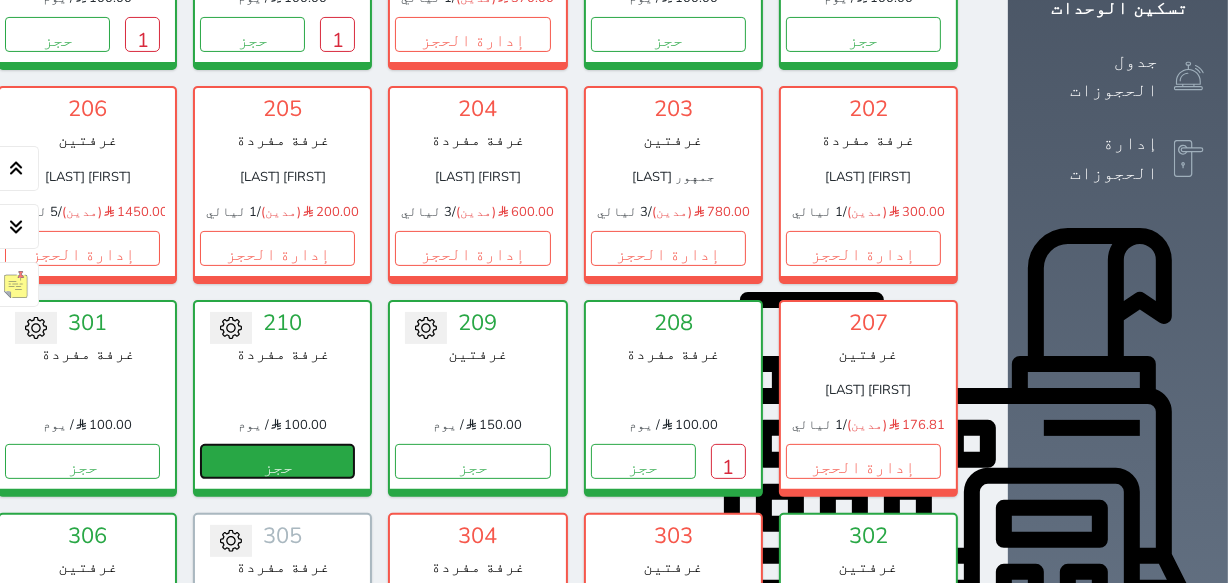 click on "حجز" at bounding box center [277, 461] 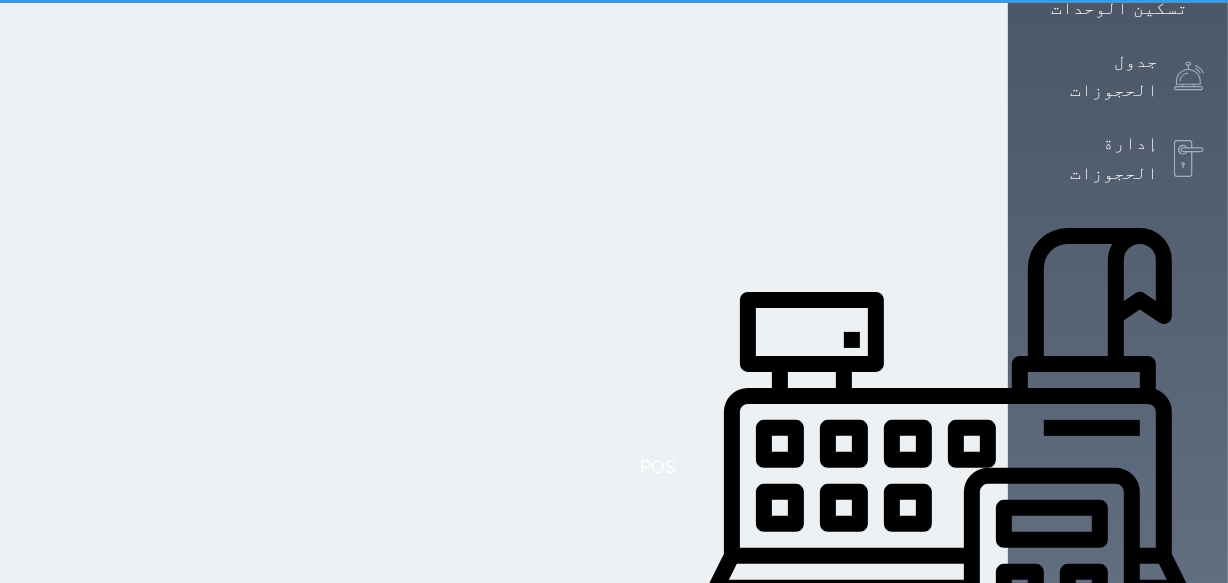 scroll, scrollTop: 0, scrollLeft: 0, axis: both 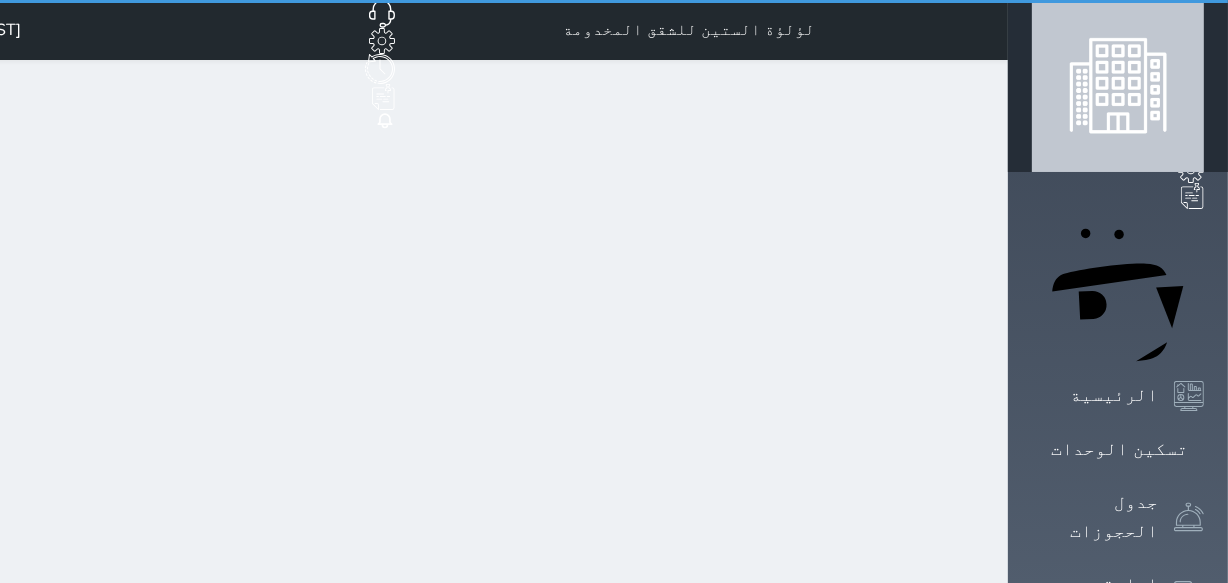 select on "1" 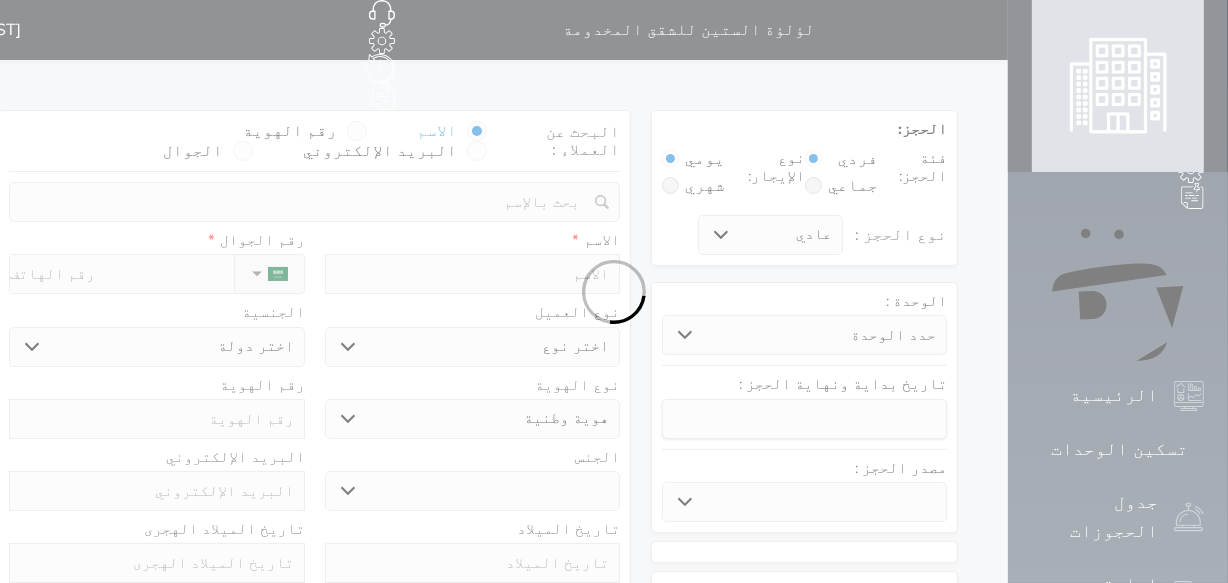 select 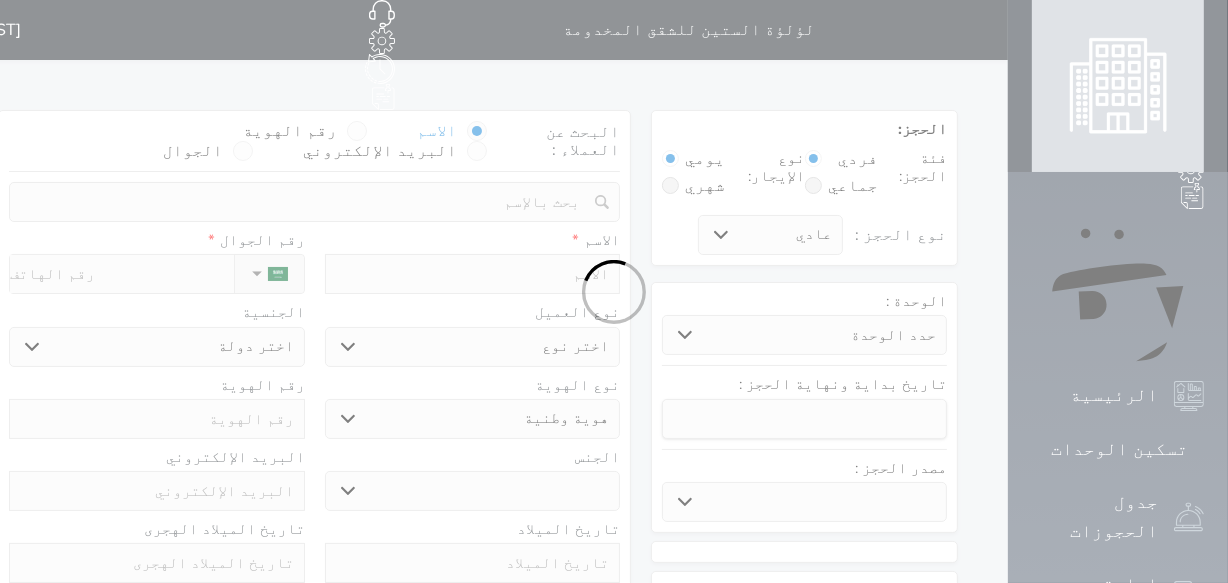 select 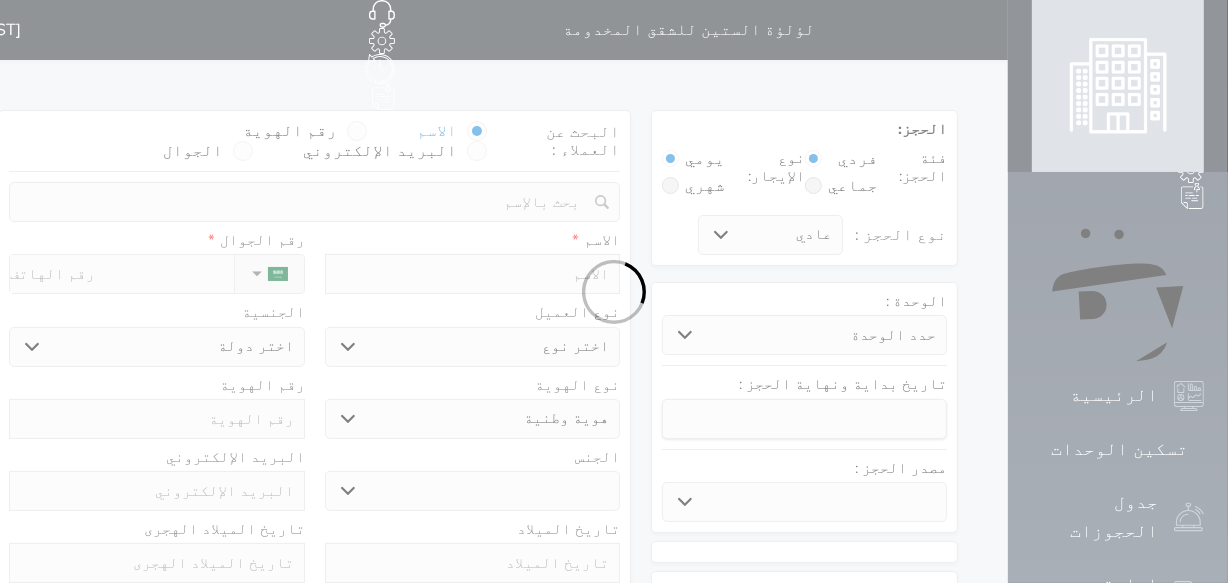 select 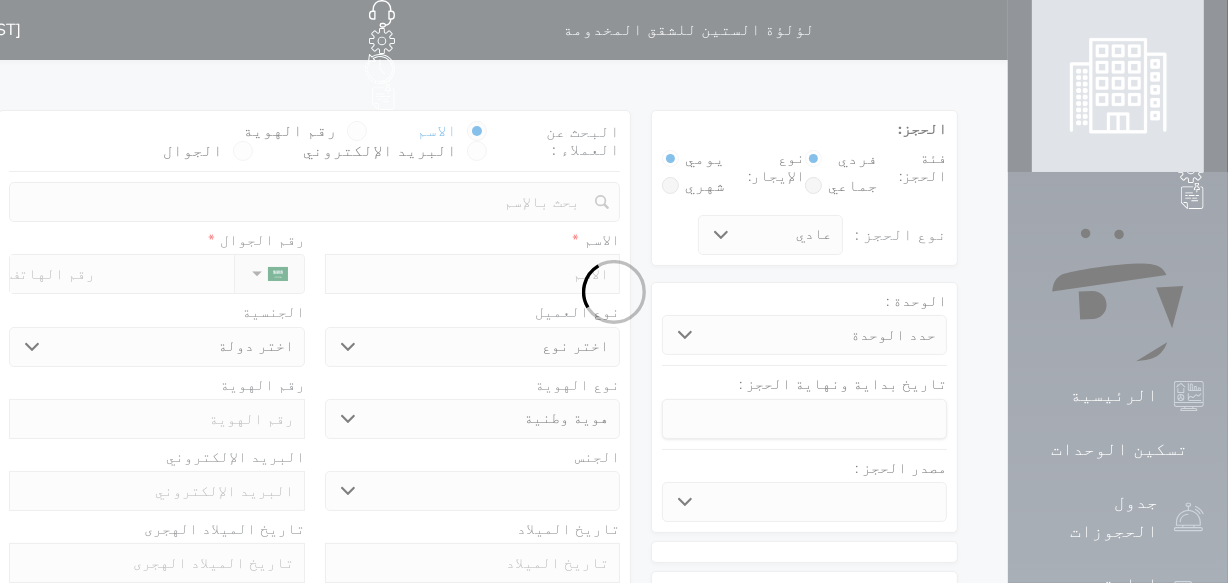 select 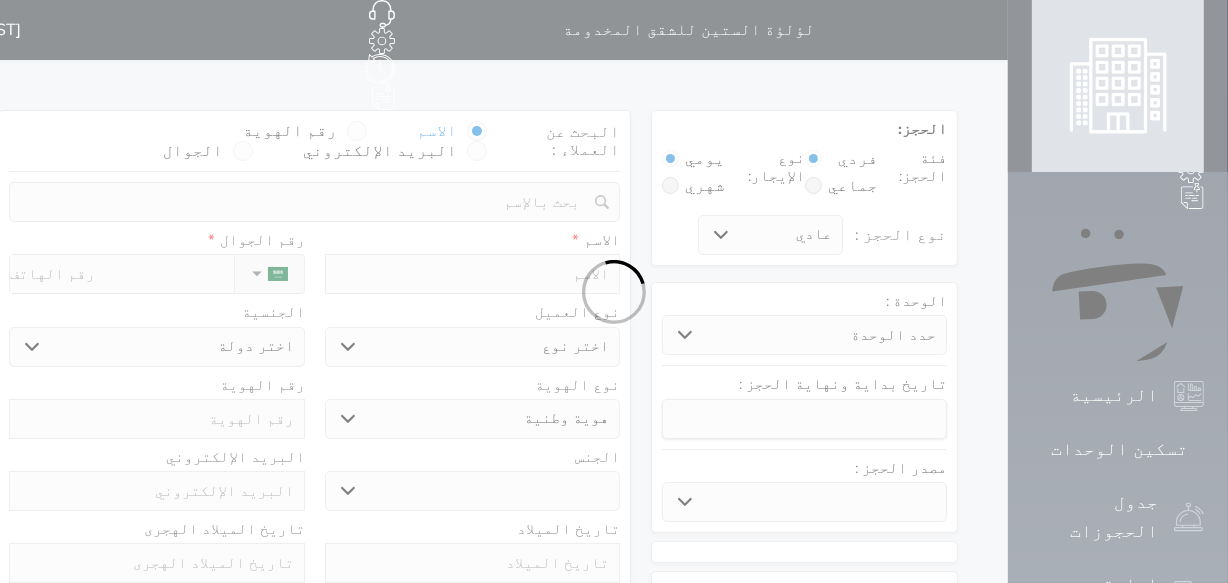 select 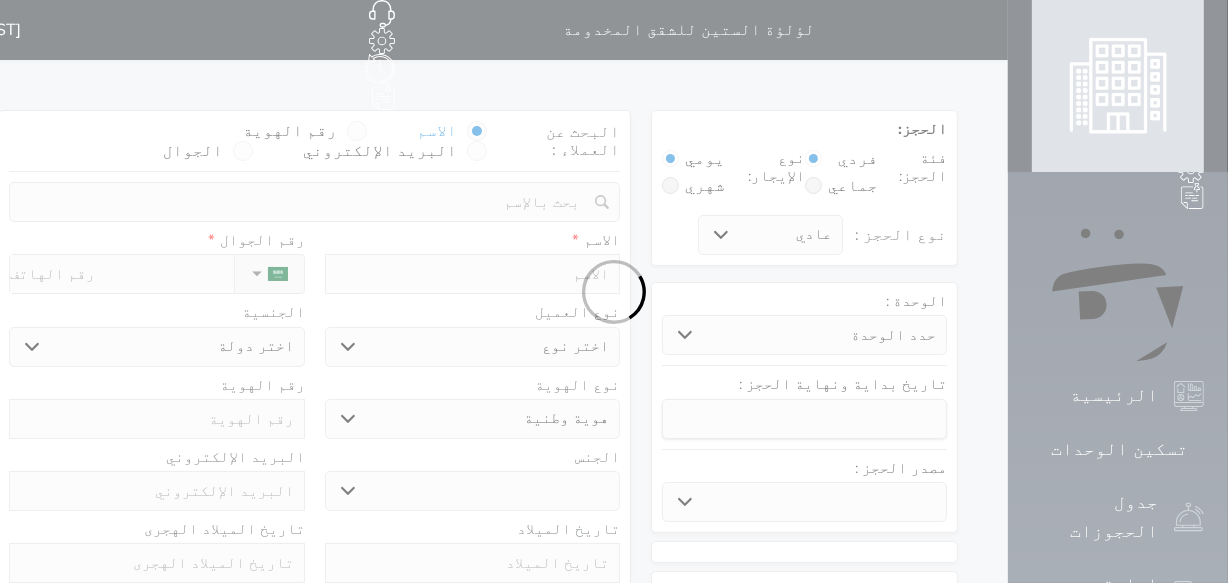 select 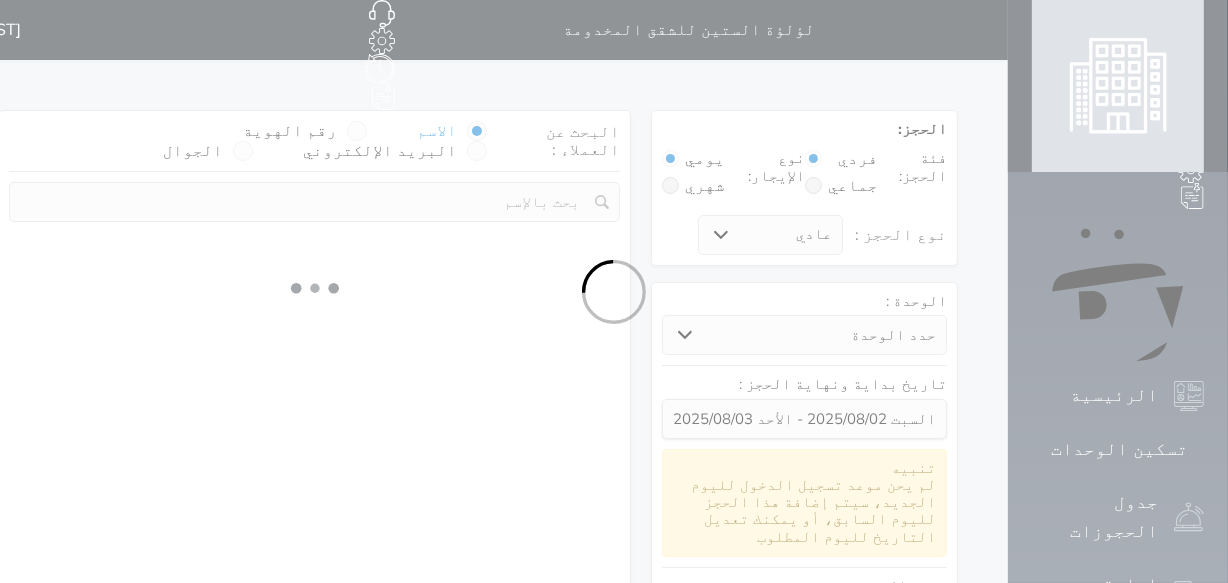 select 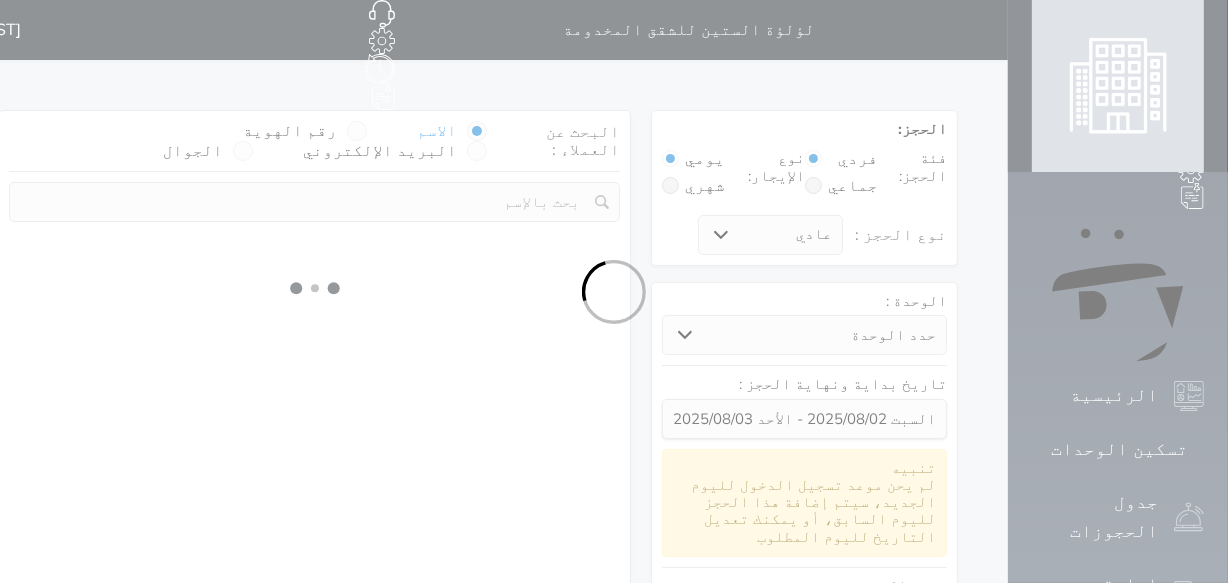select on "1" 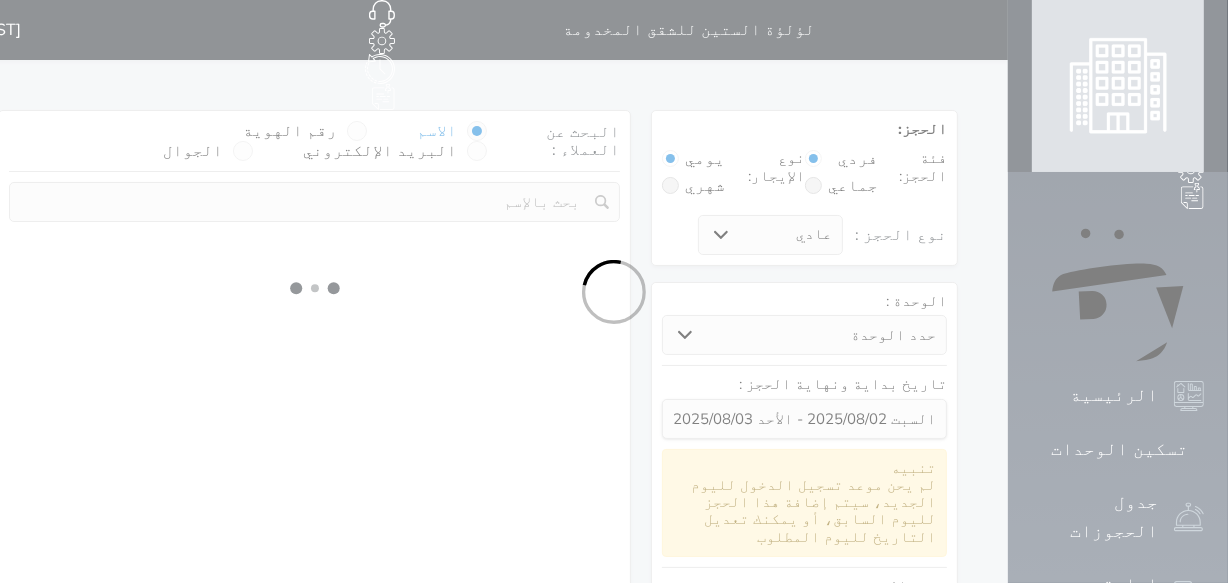 select on "113" 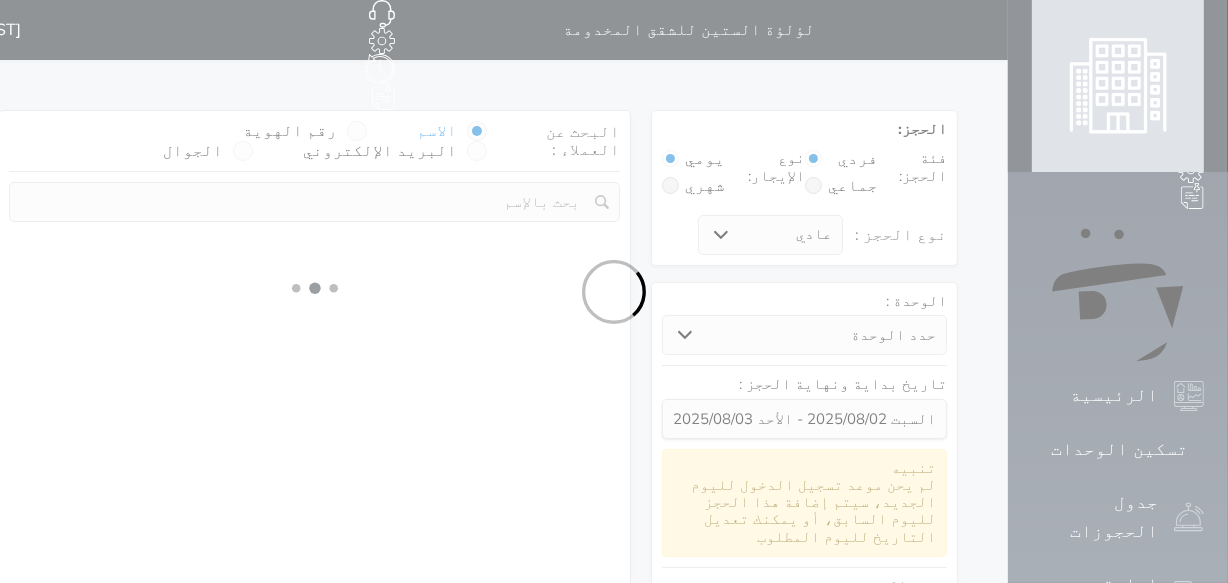 select on "1" 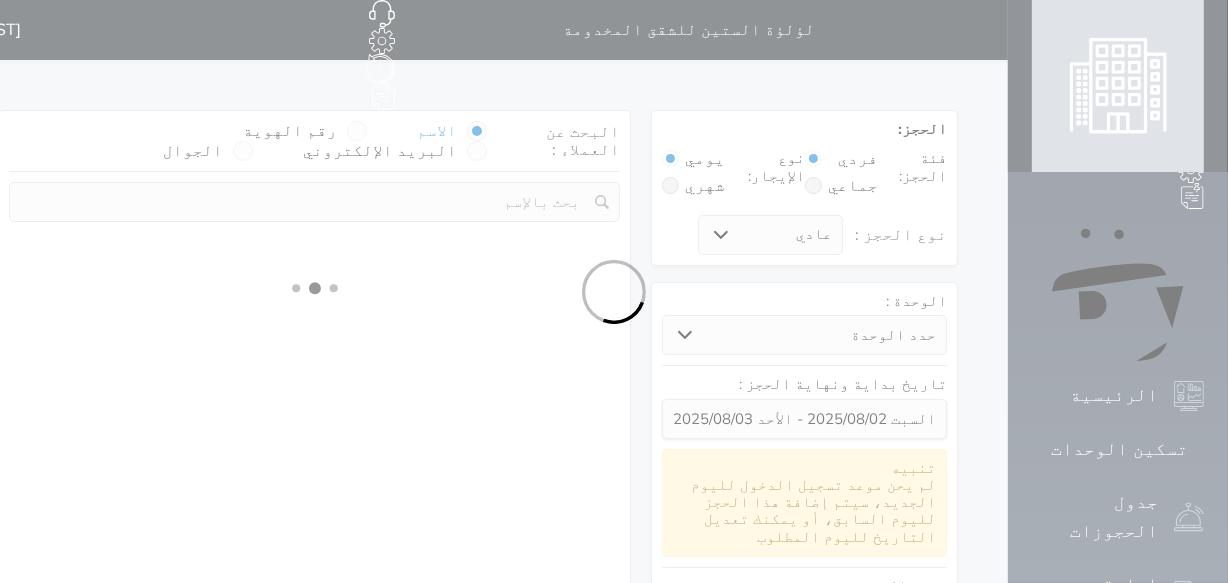 select 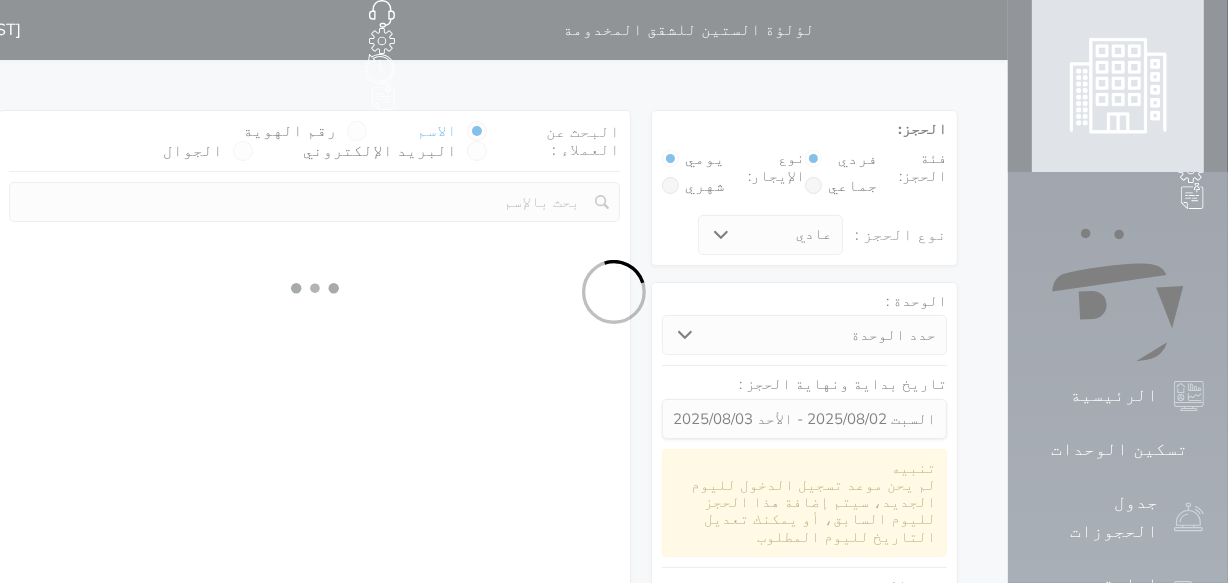select on "7" 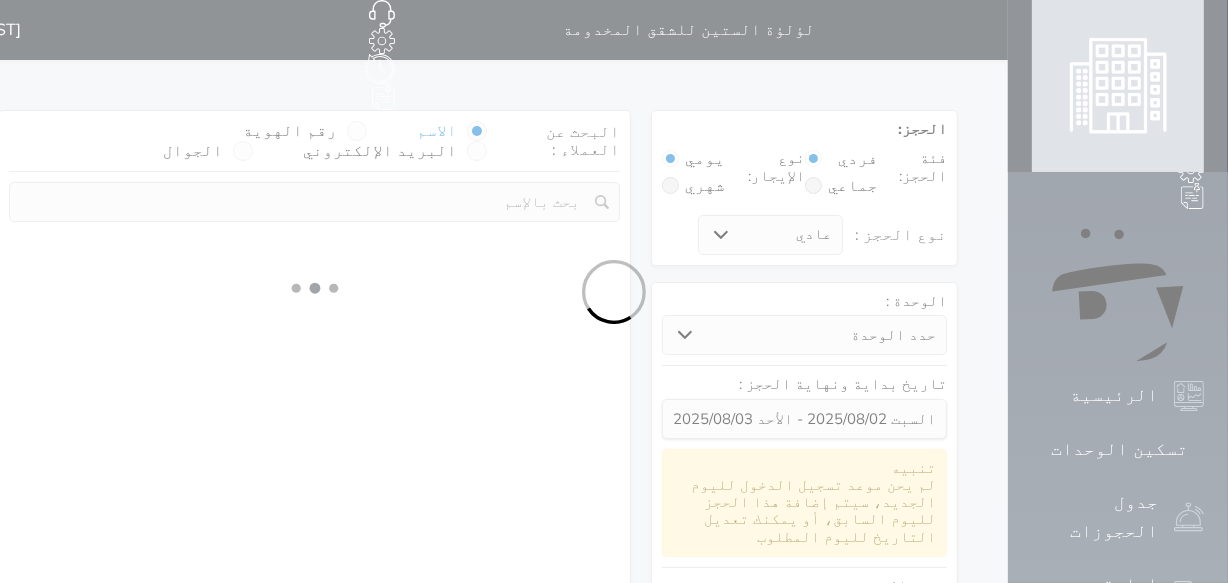 select 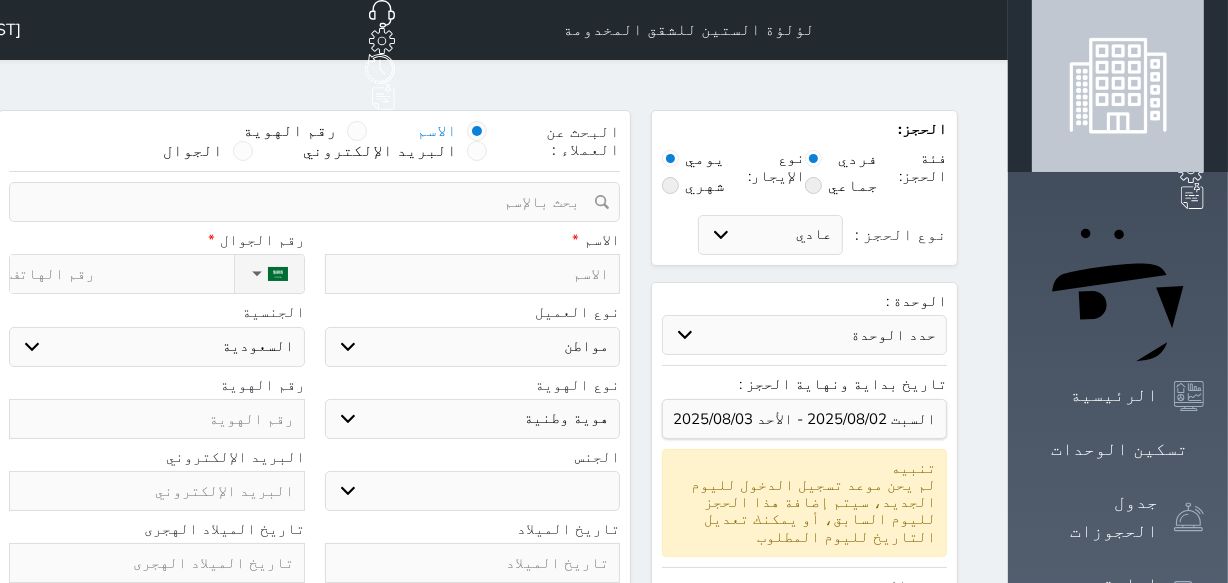 select 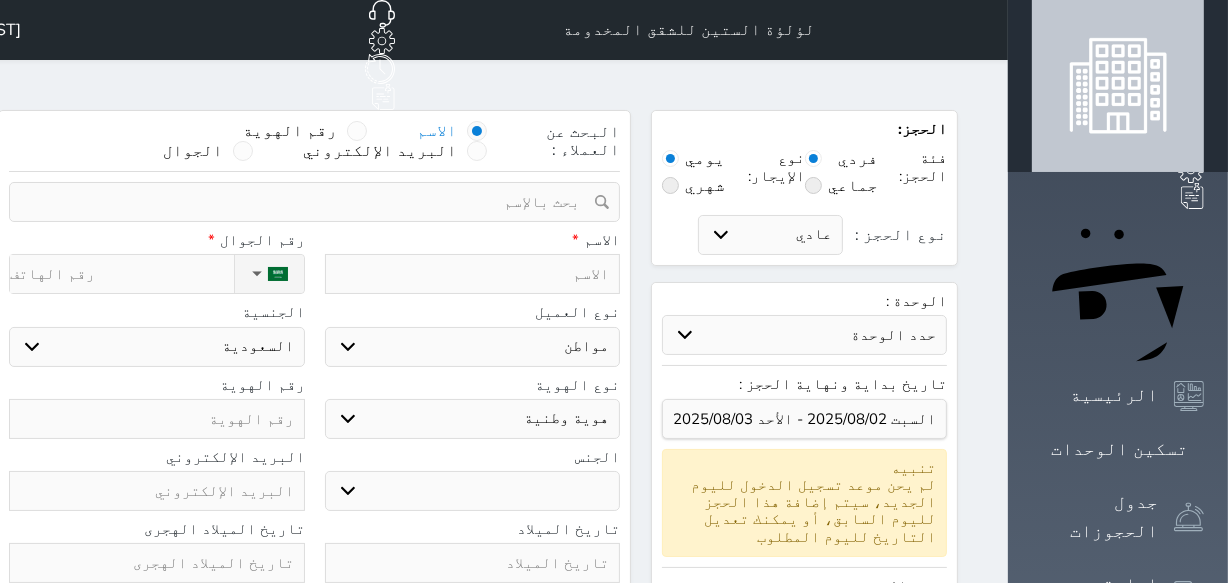 select 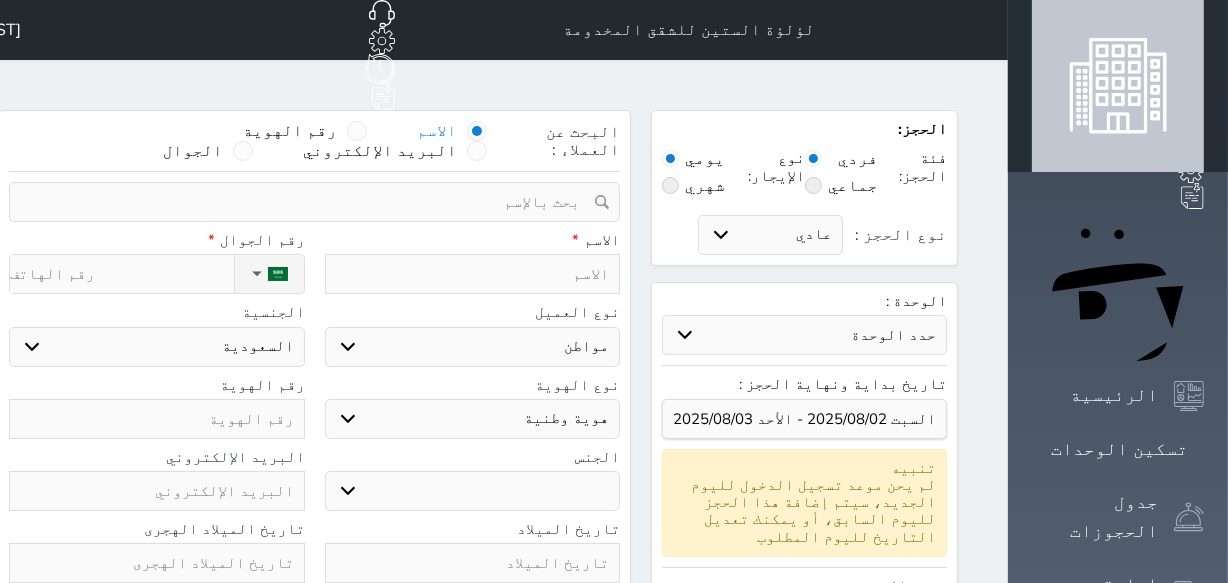 select 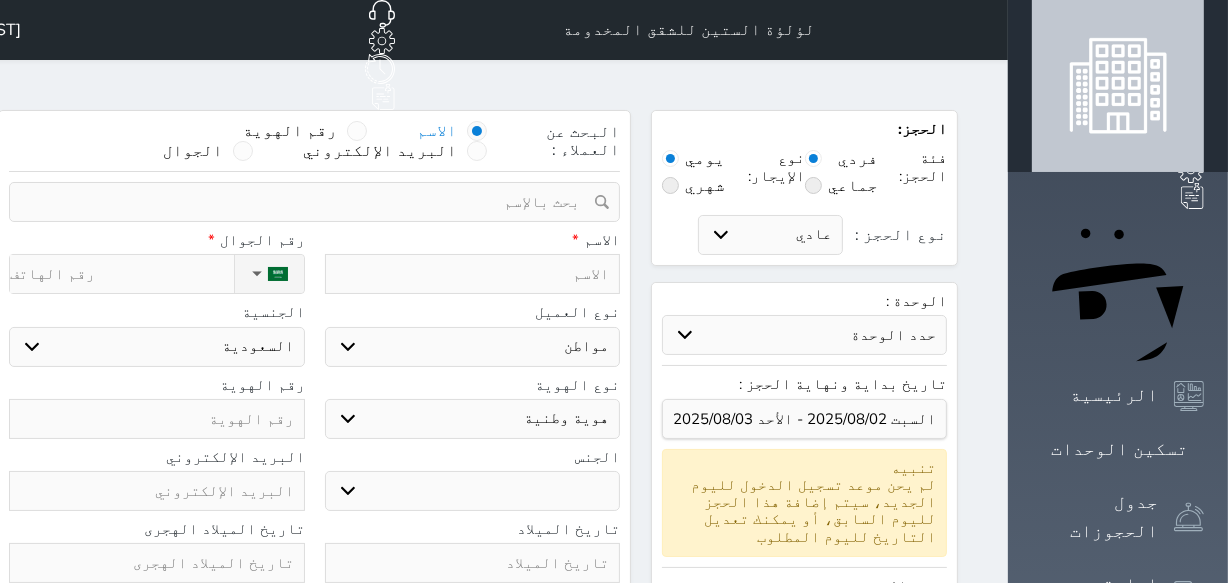 select 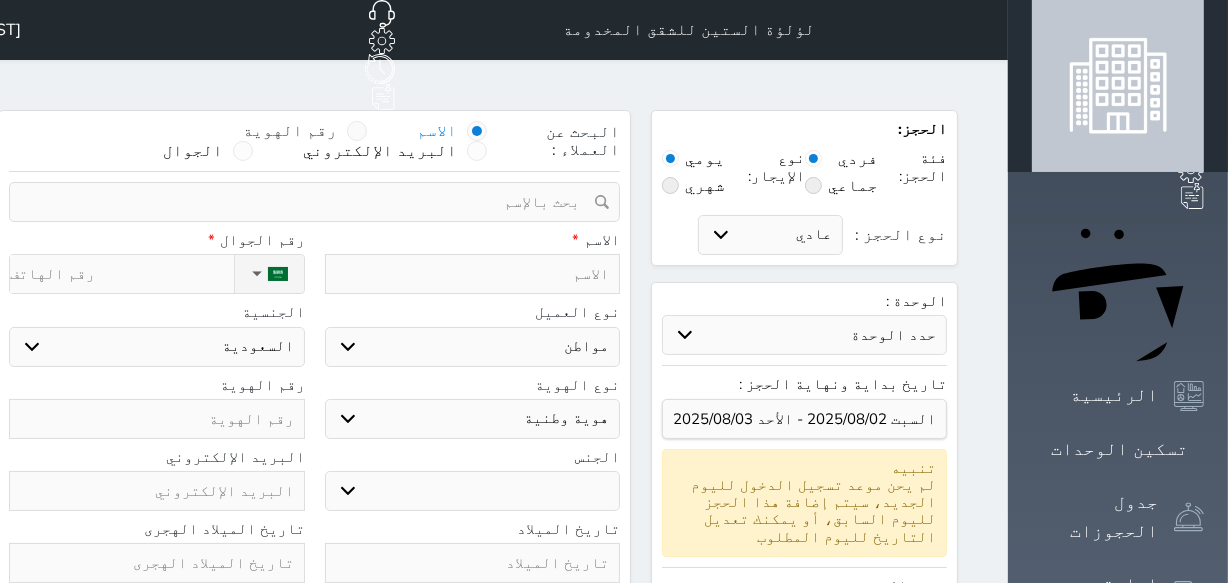 click at bounding box center [357, 131] 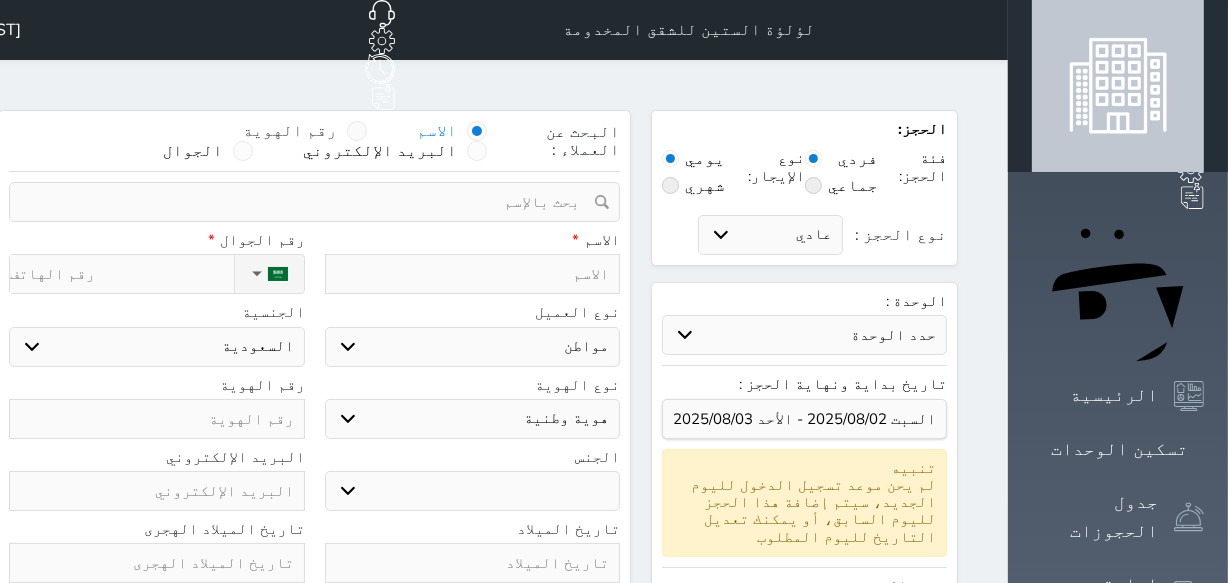 click on "رقم الهوية" at bounding box center (337, 141) 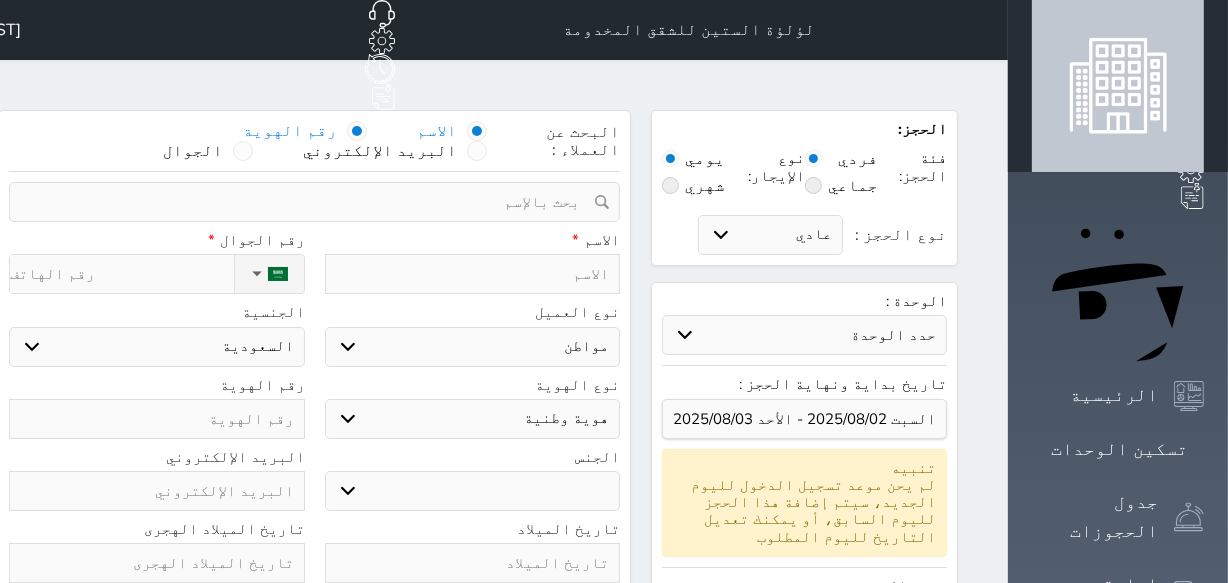 select 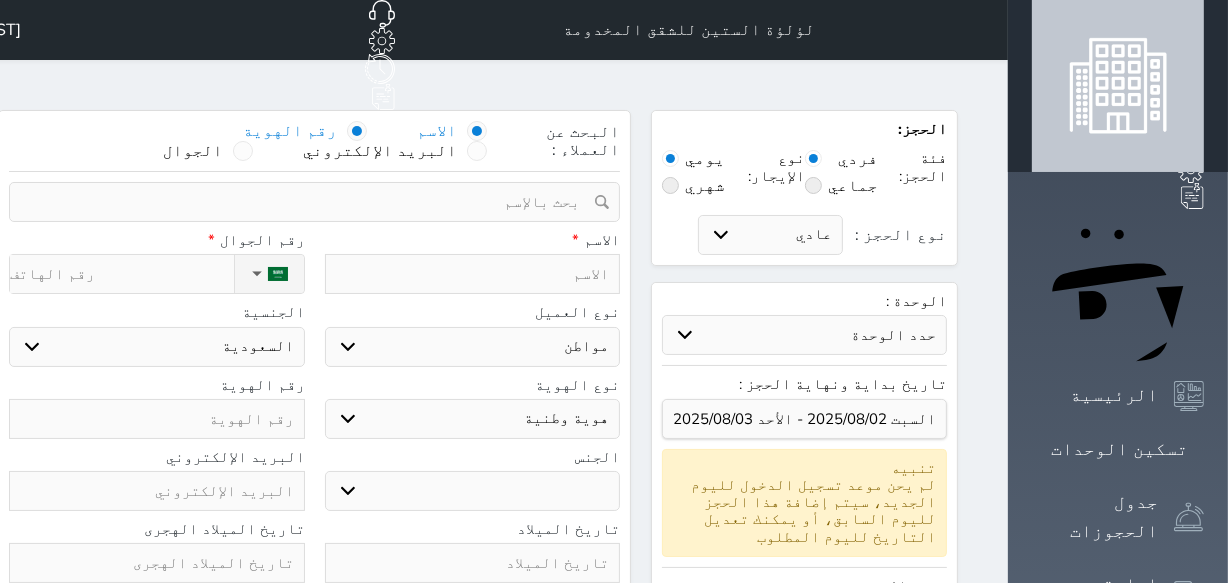 select 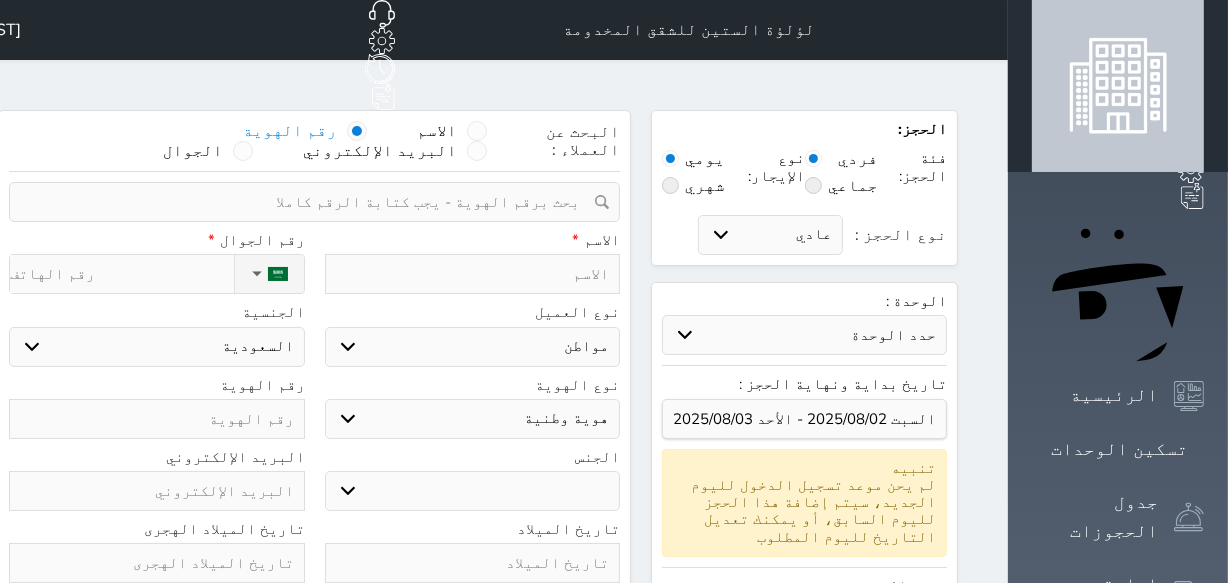 click at bounding box center (307, 202) 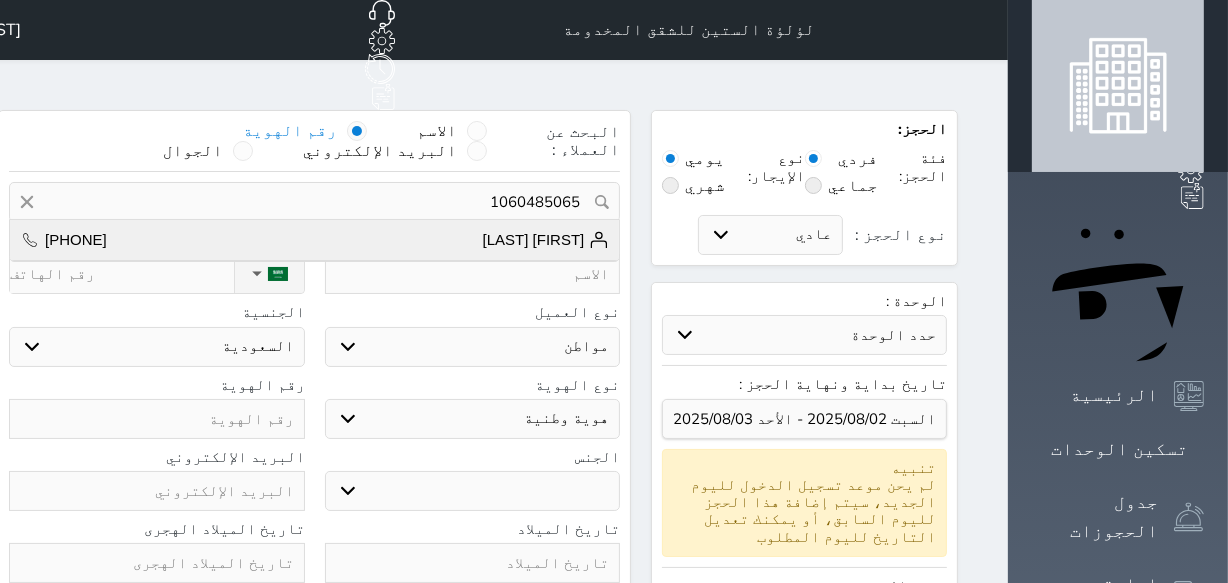 click on "[FIRST] [LAST]" at bounding box center [546, 240] 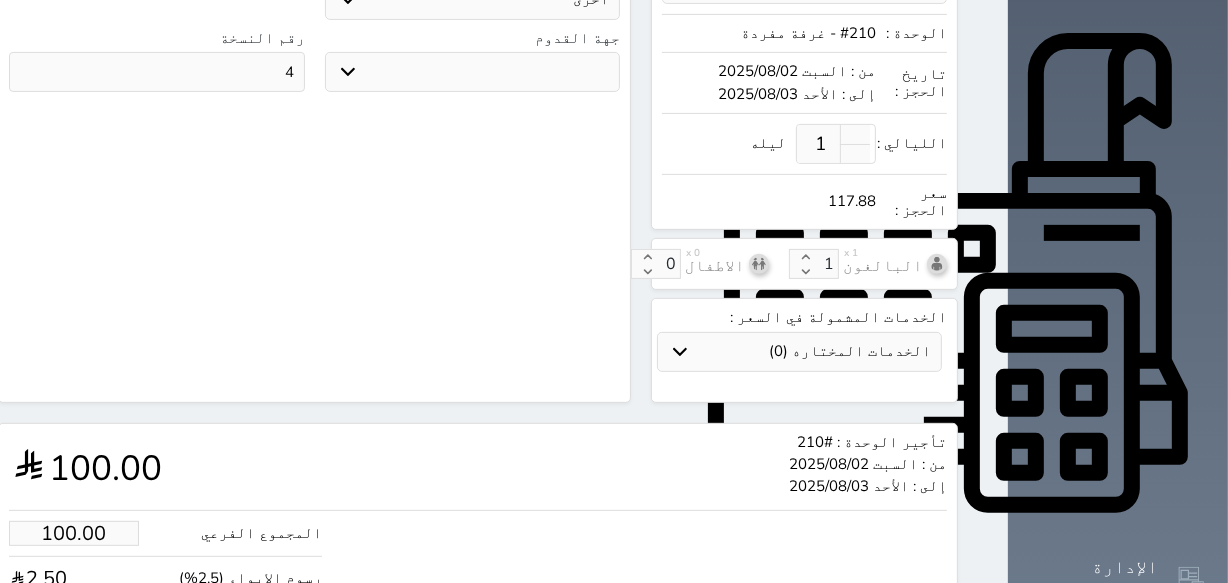 scroll, scrollTop: 748, scrollLeft: 0, axis: vertical 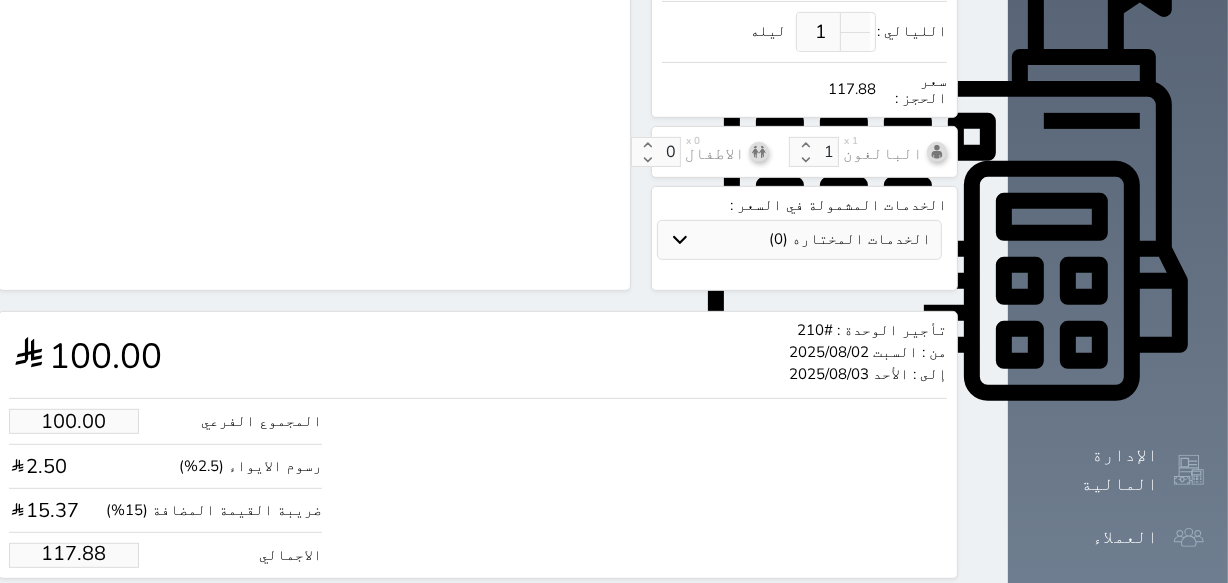 drag, startPoint x: 62, startPoint y: 489, endPoint x: 157, endPoint y: 494, distance: 95.131485 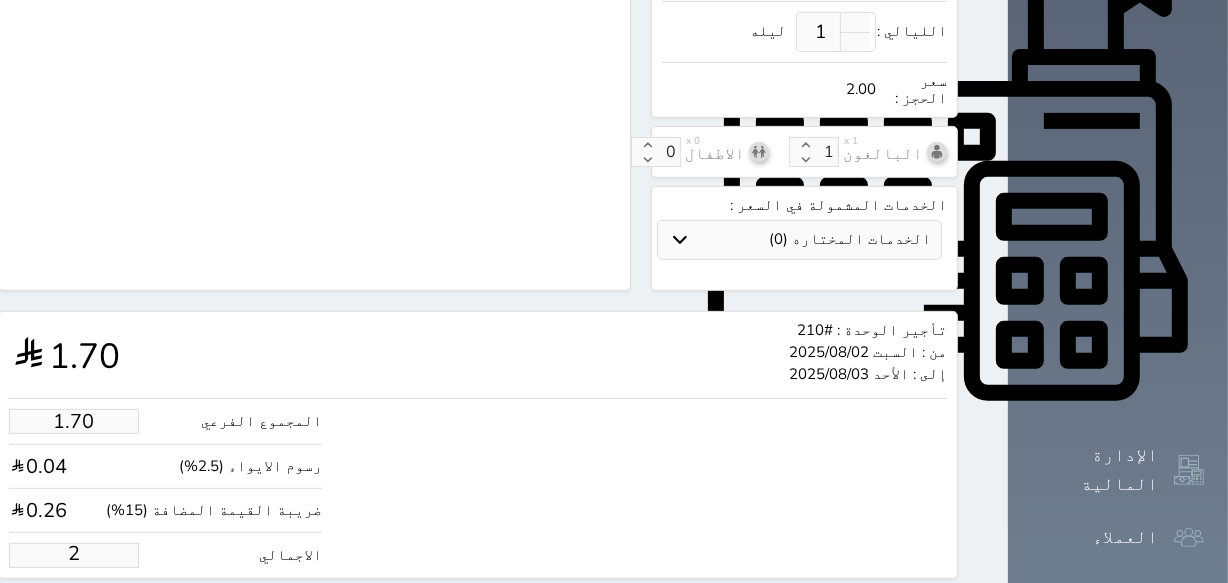 type on "16.97" 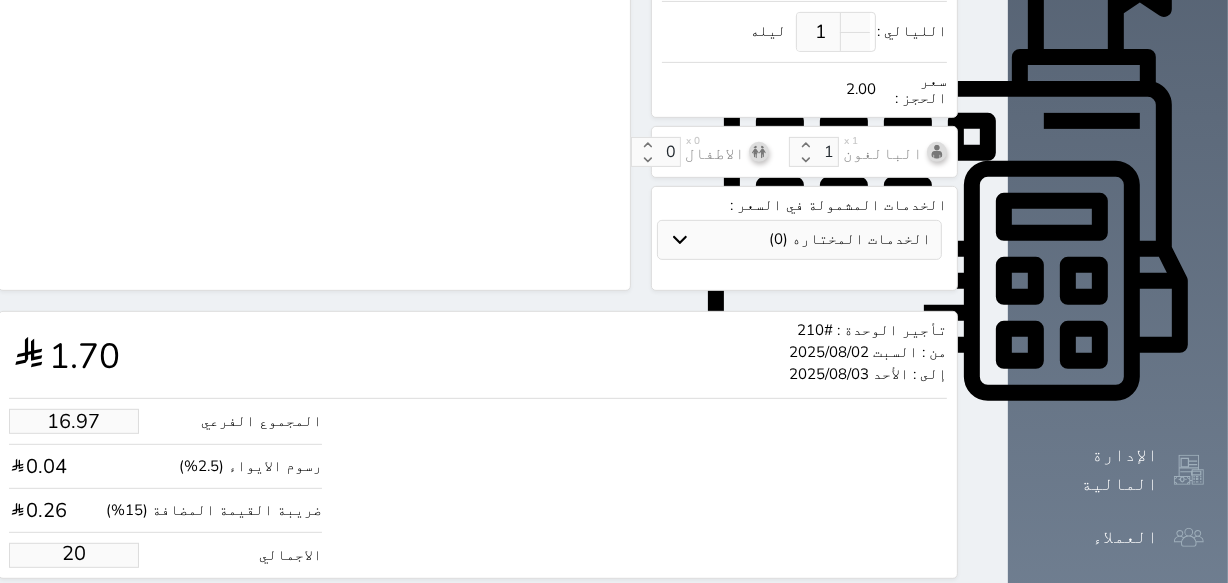 type on "169.67" 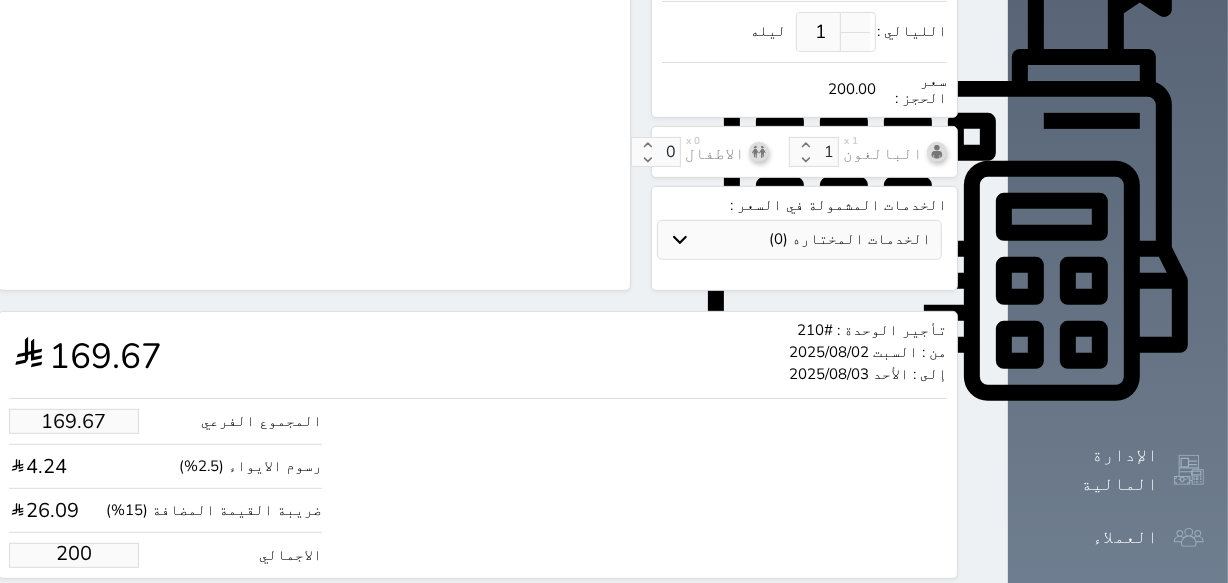 select 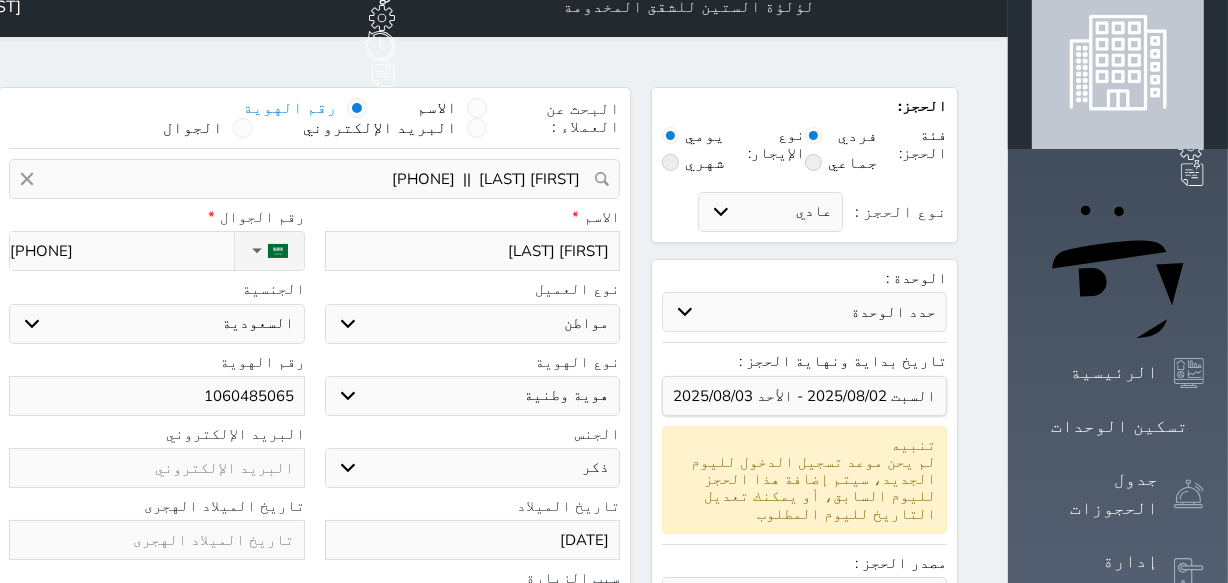 scroll, scrollTop: 0, scrollLeft: 0, axis: both 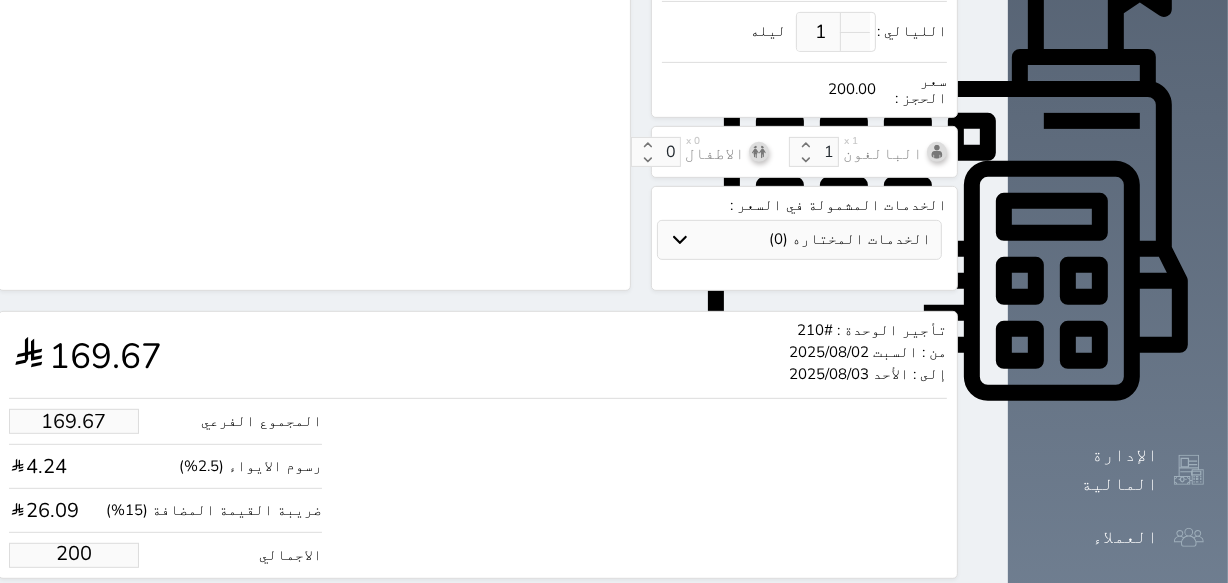 type on "200.00" 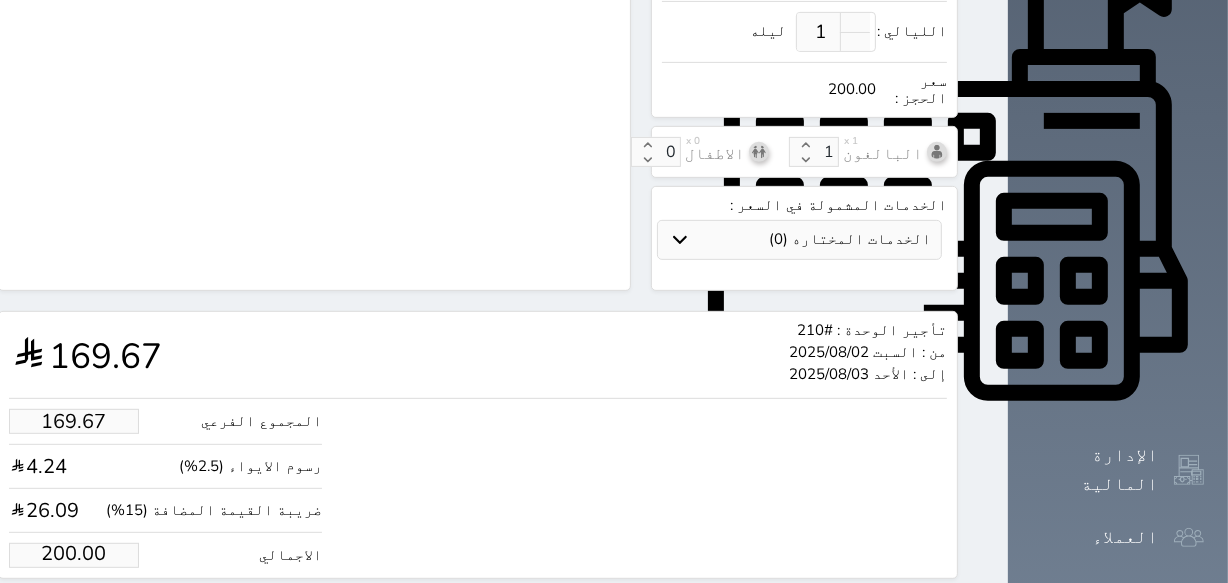 click on "حجز" at bounding box center (91, 616) 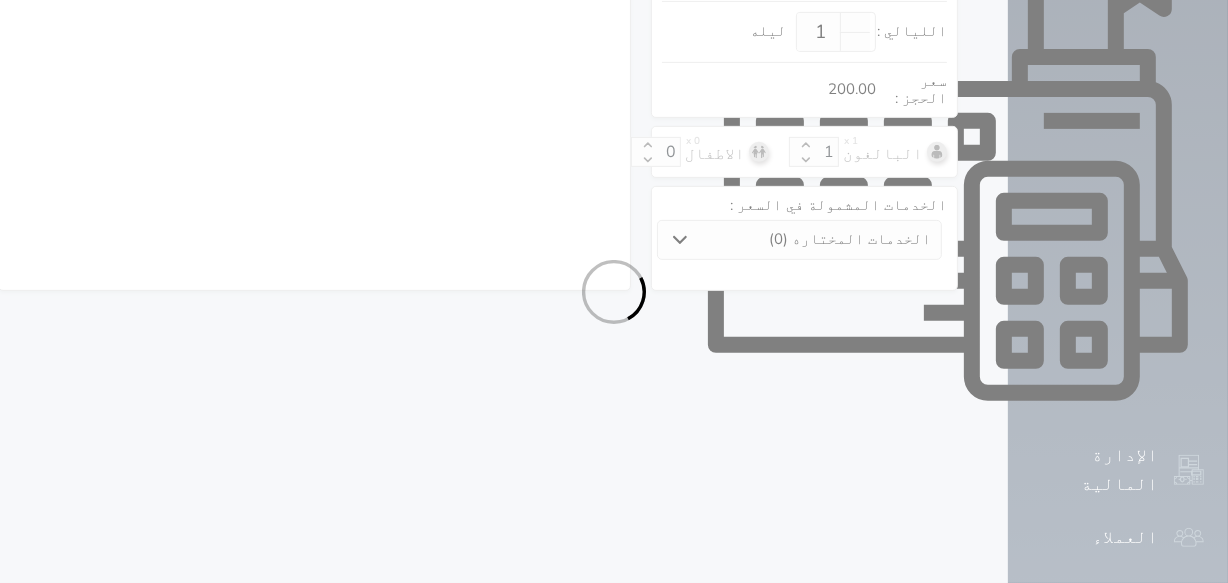 scroll, scrollTop: 726, scrollLeft: 0, axis: vertical 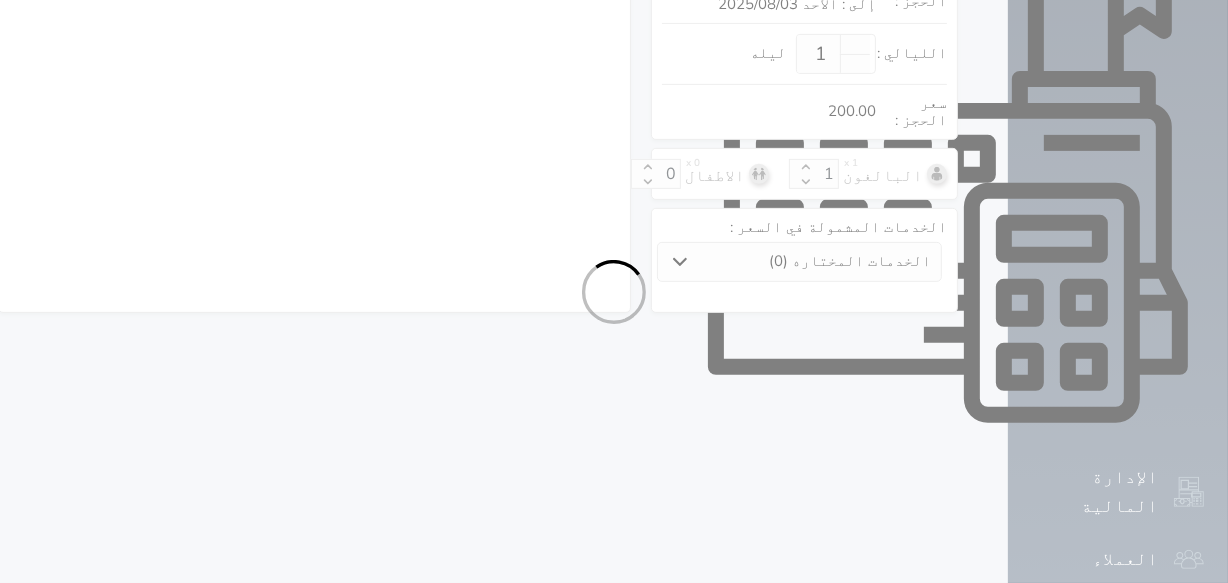 select on "1" 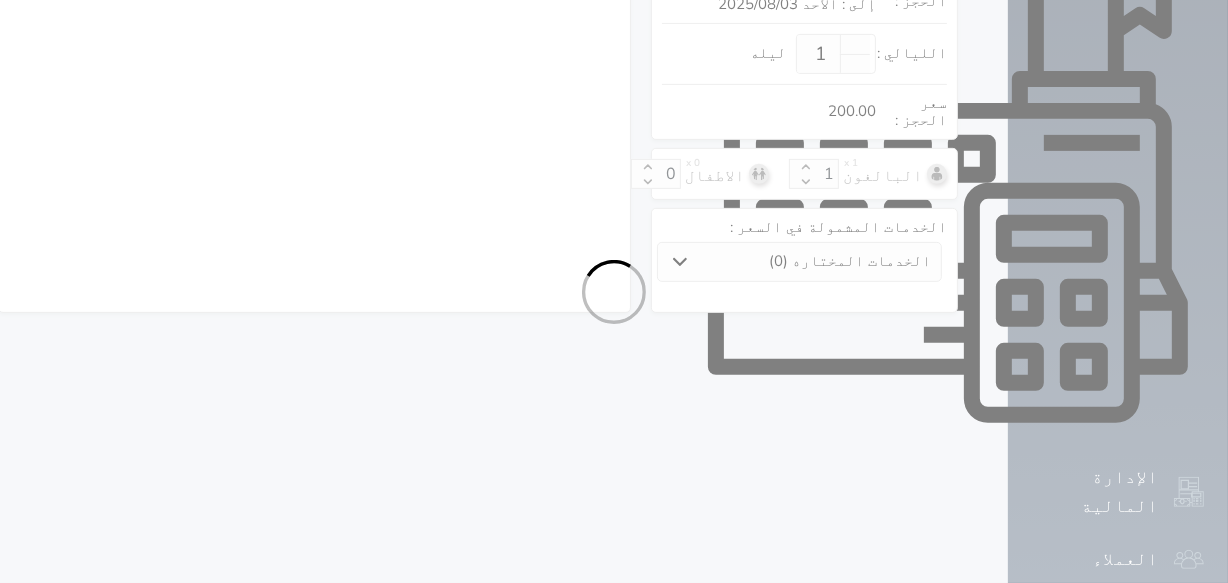 select on "113" 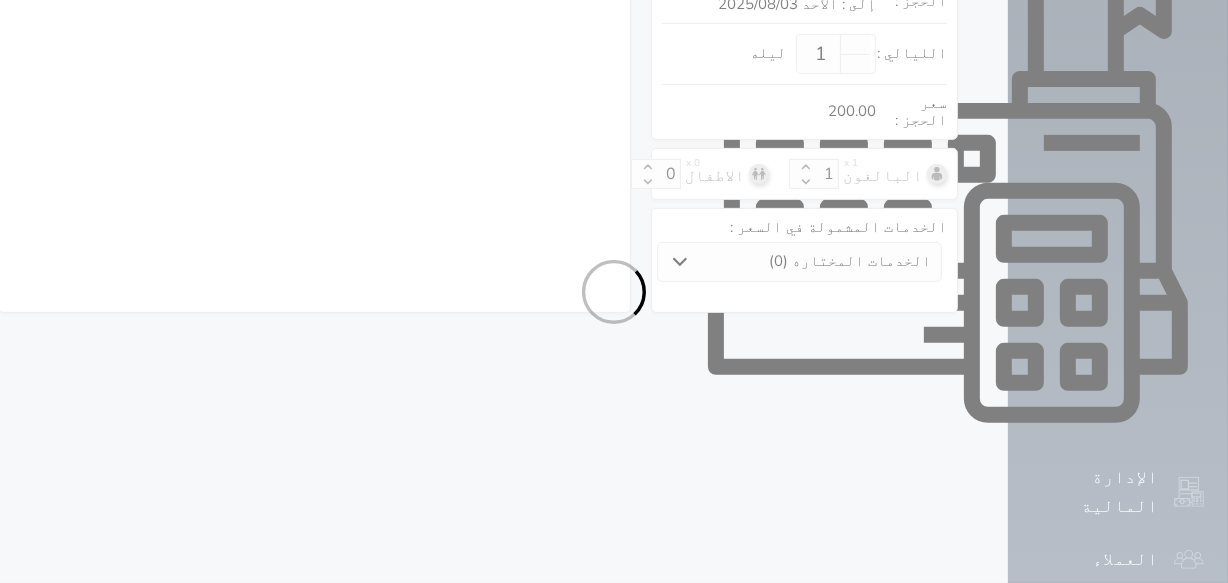 select on "1" 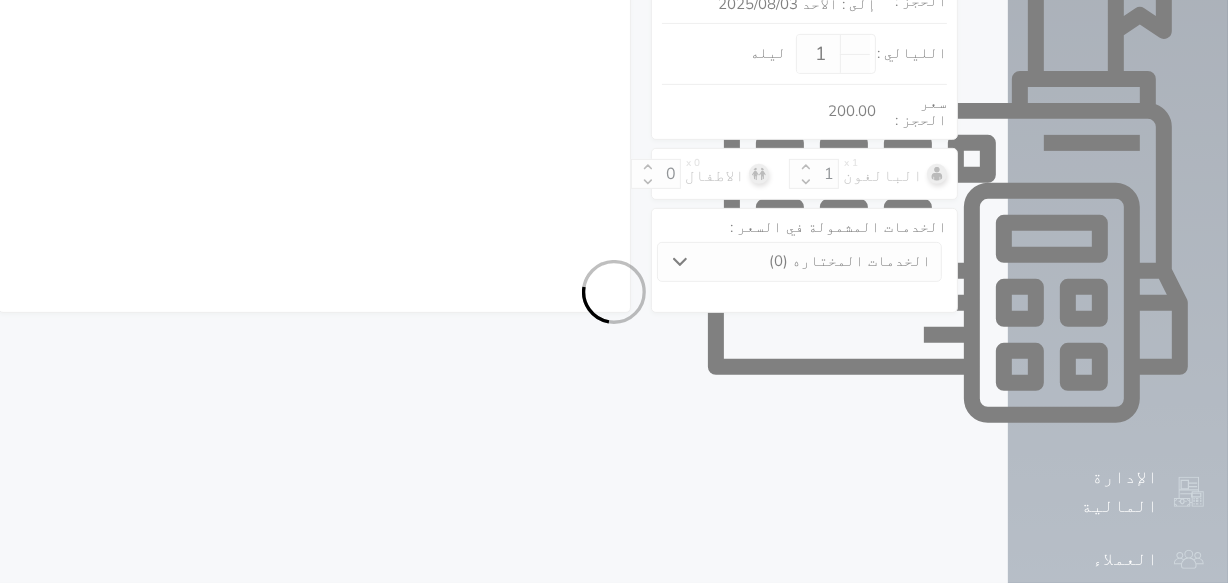 select on "7" 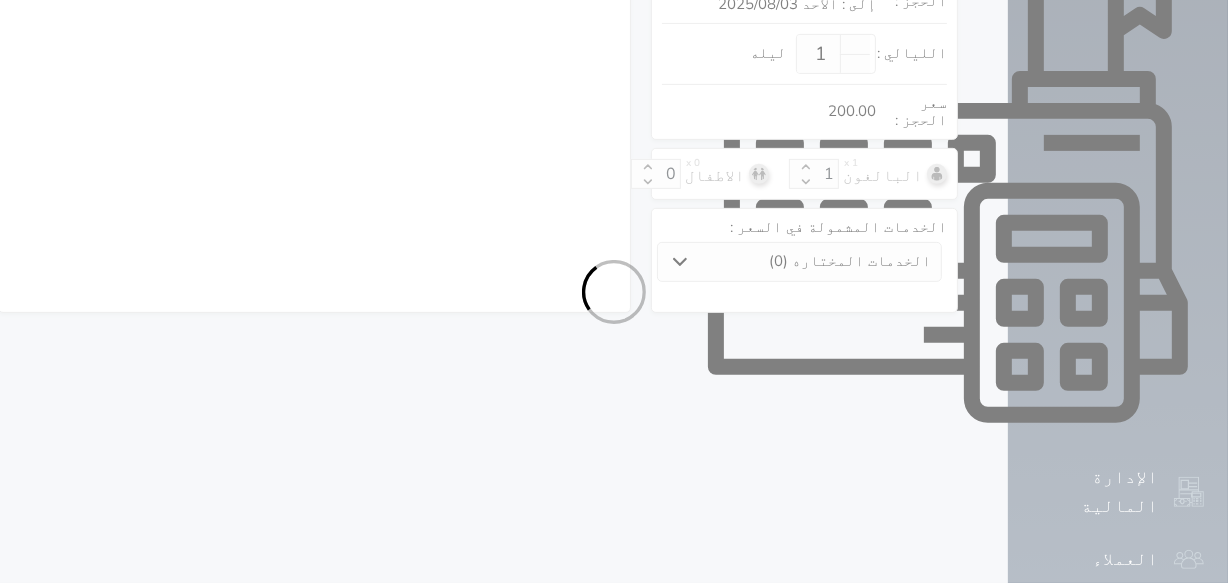 select 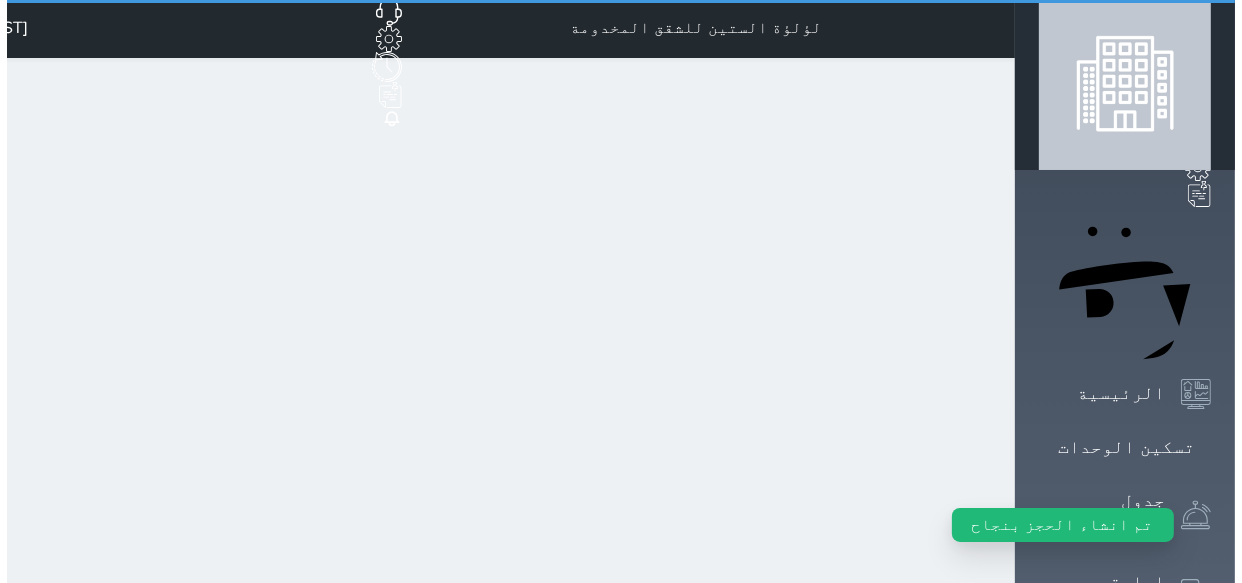 scroll, scrollTop: 0, scrollLeft: 0, axis: both 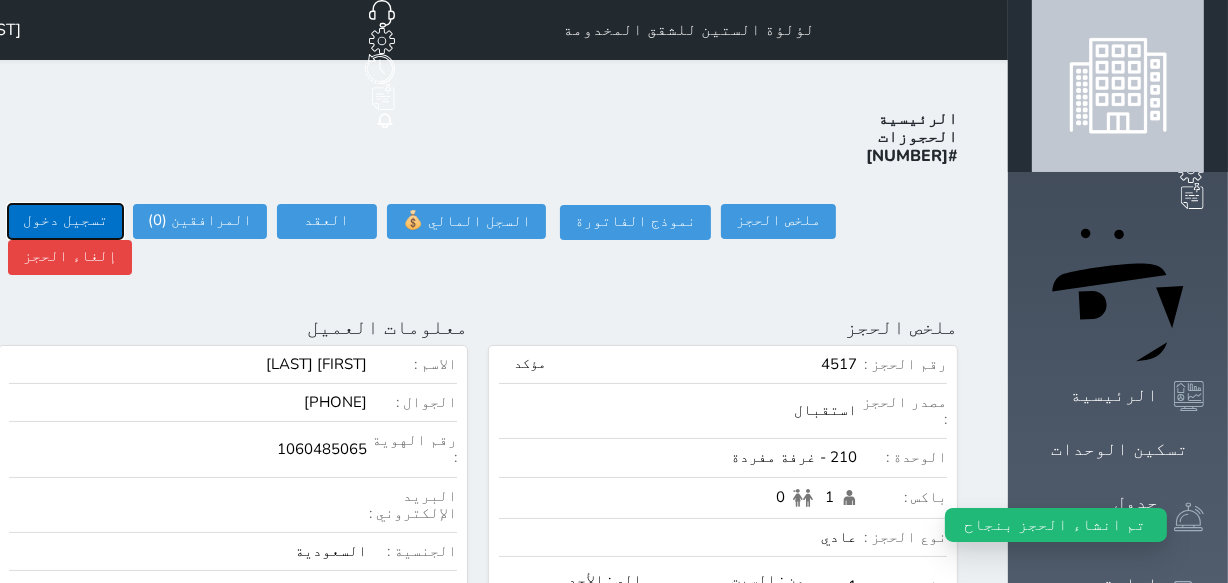 click on "تسجيل دخول" at bounding box center (65, 221) 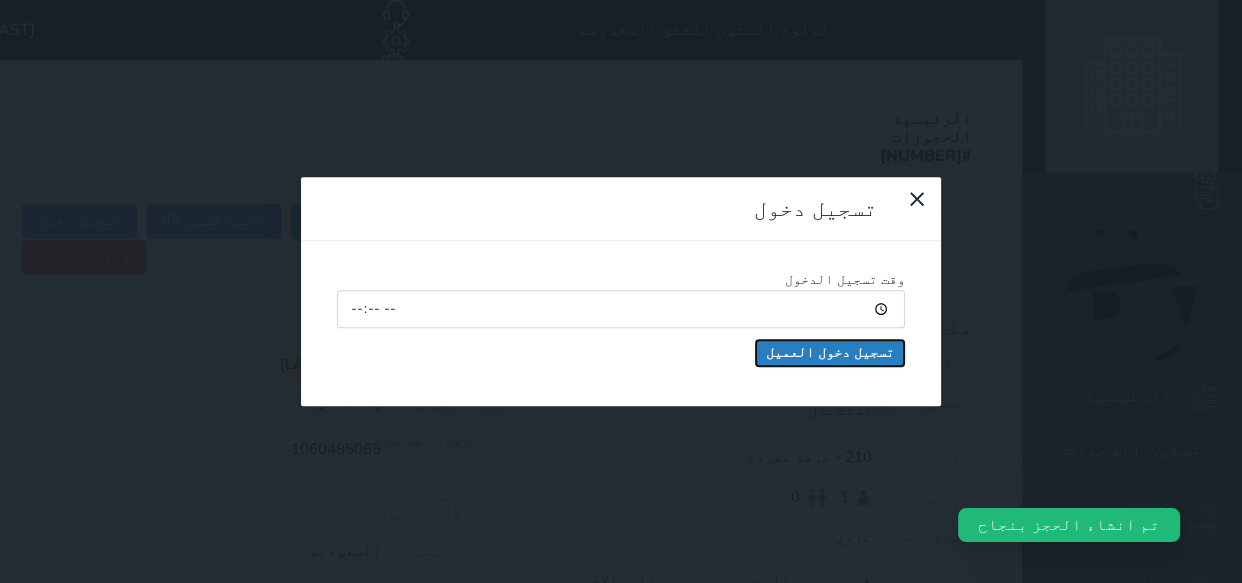 click on "تسجيل دخول العميل" at bounding box center [830, 353] 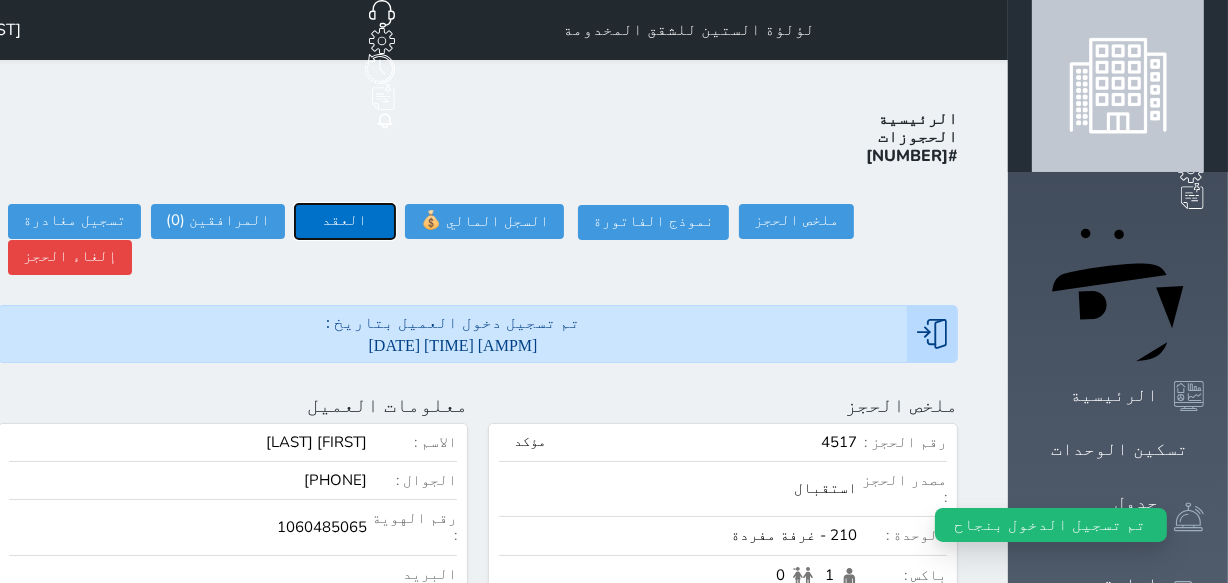 click on "العقد" at bounding box center (345, 221) 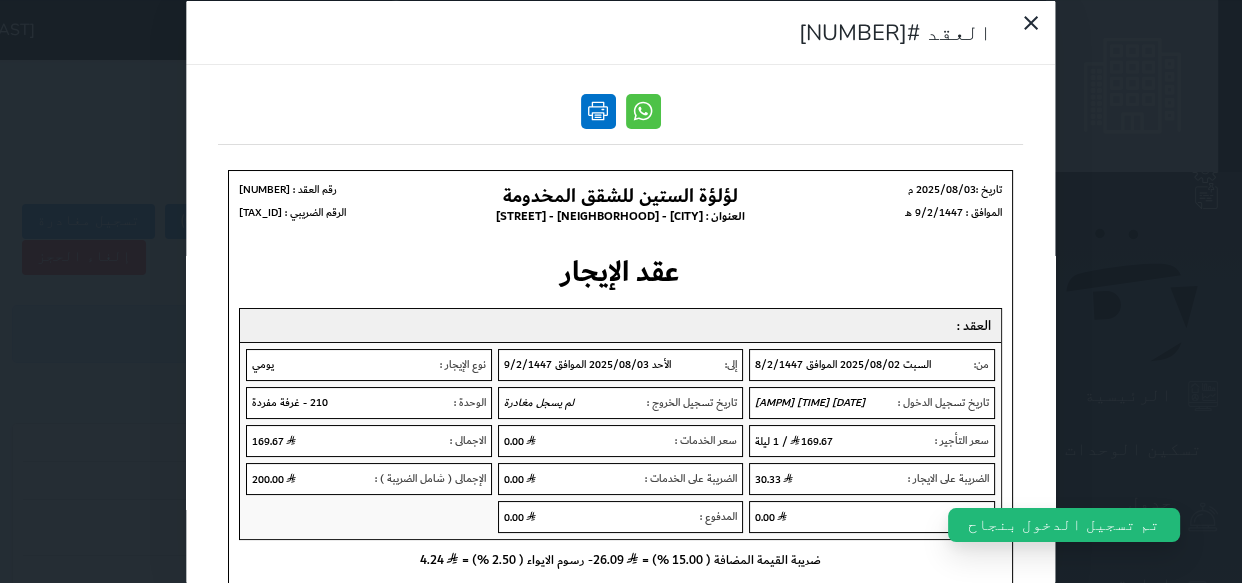 scroll, scrollTop: 0, scrollLeft: 0, axis: both 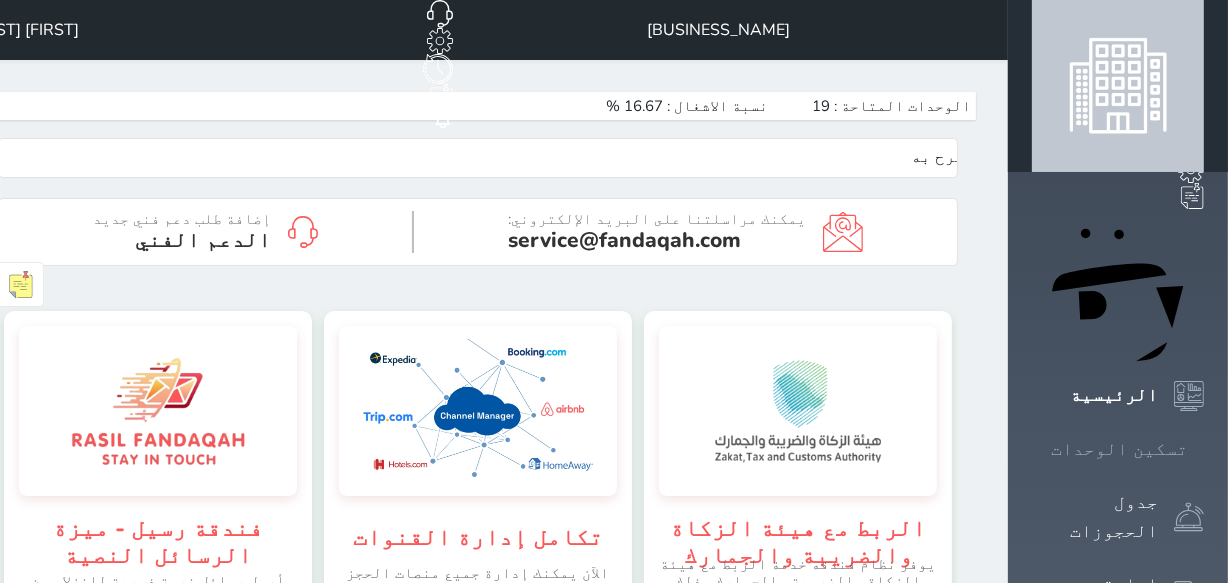 click 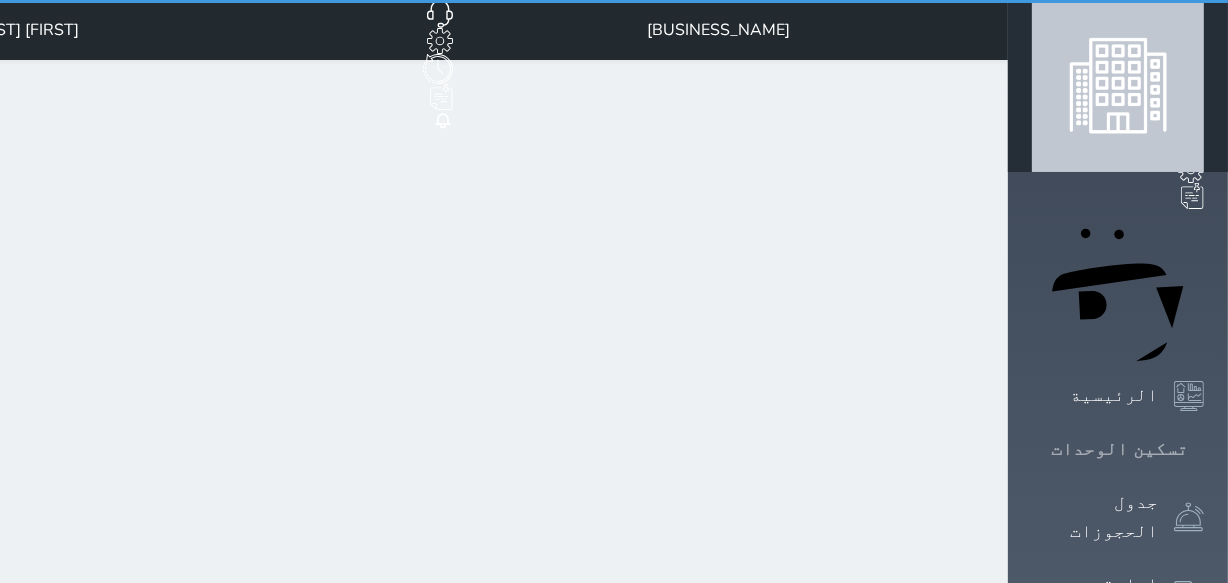 click 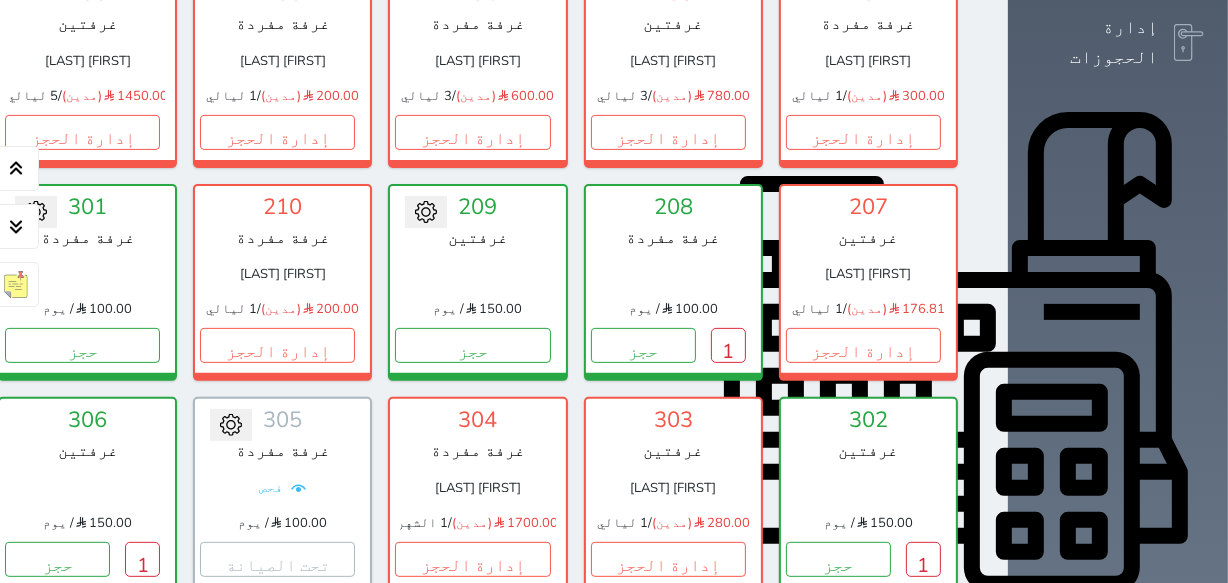 scroll, scrollTop: 537, scrollLeft: 0, axis: vertical 